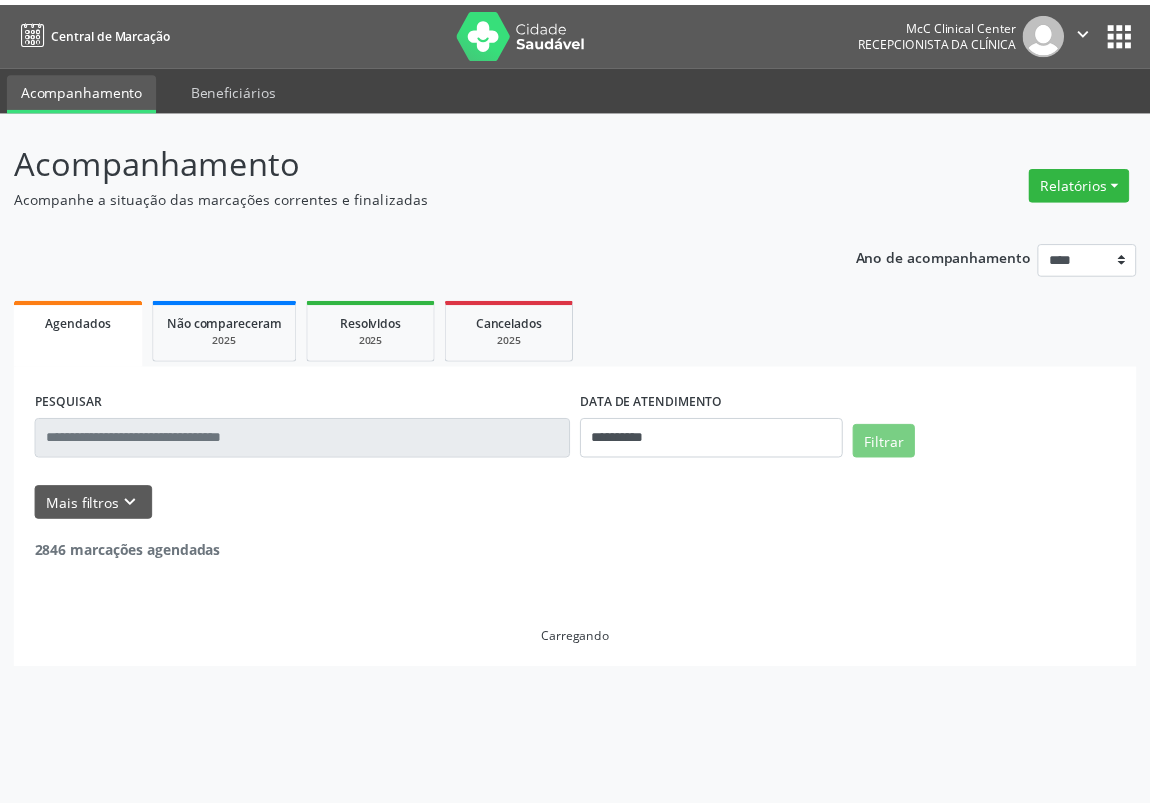 scroll, scrollTop: 0, scrollLeft: 0, axis: both 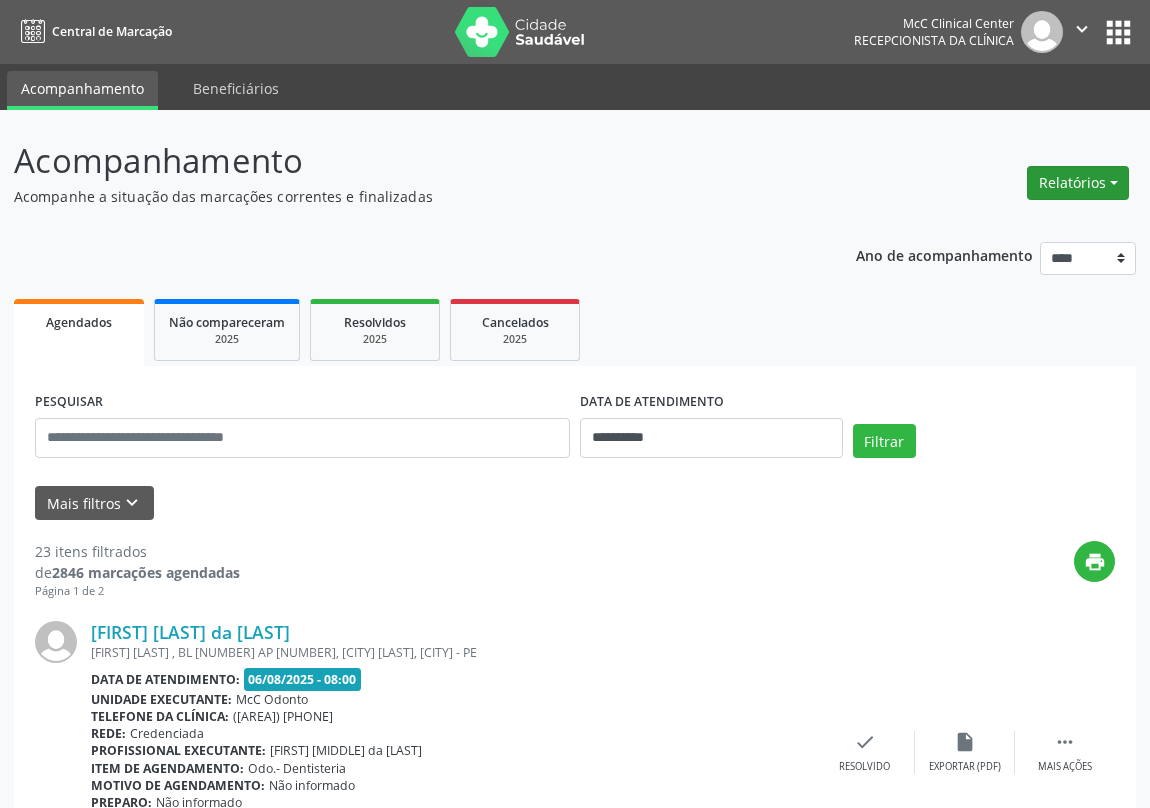 click on "Relatórios" at bounding box center [1078, 183] 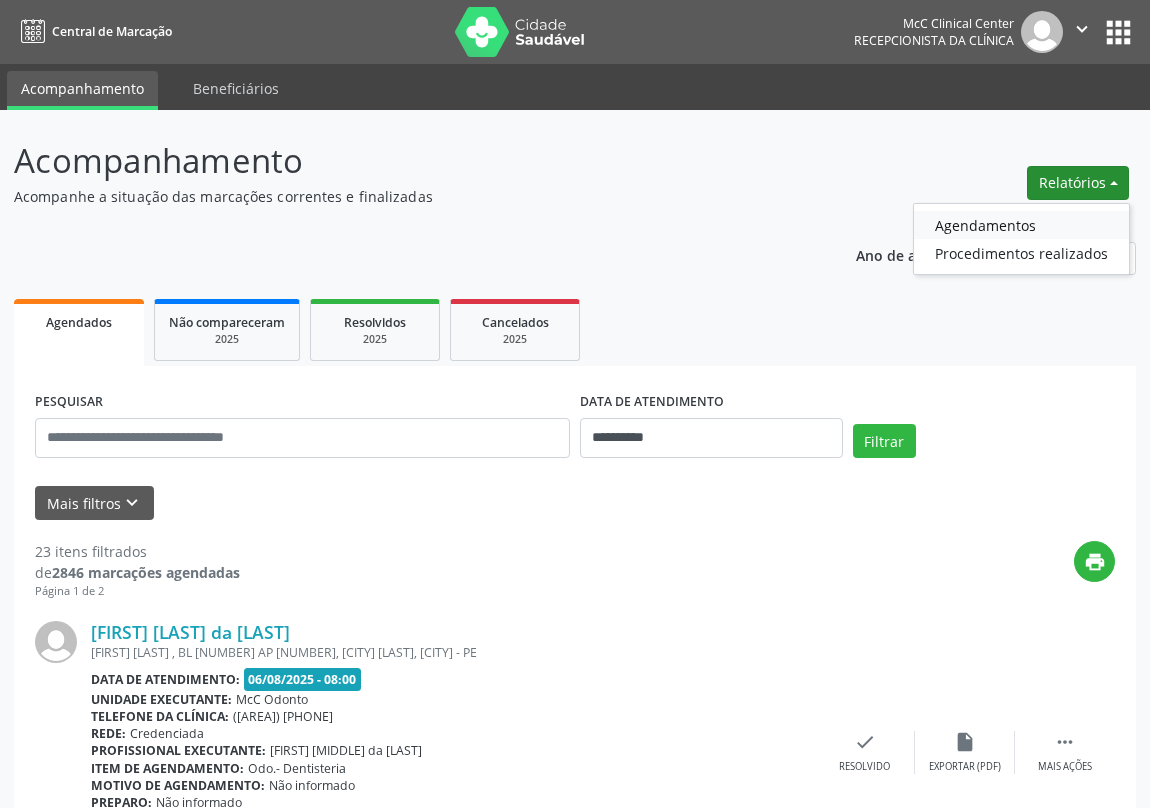 click on "Agendamentos" at bounding box center [1021, 225] 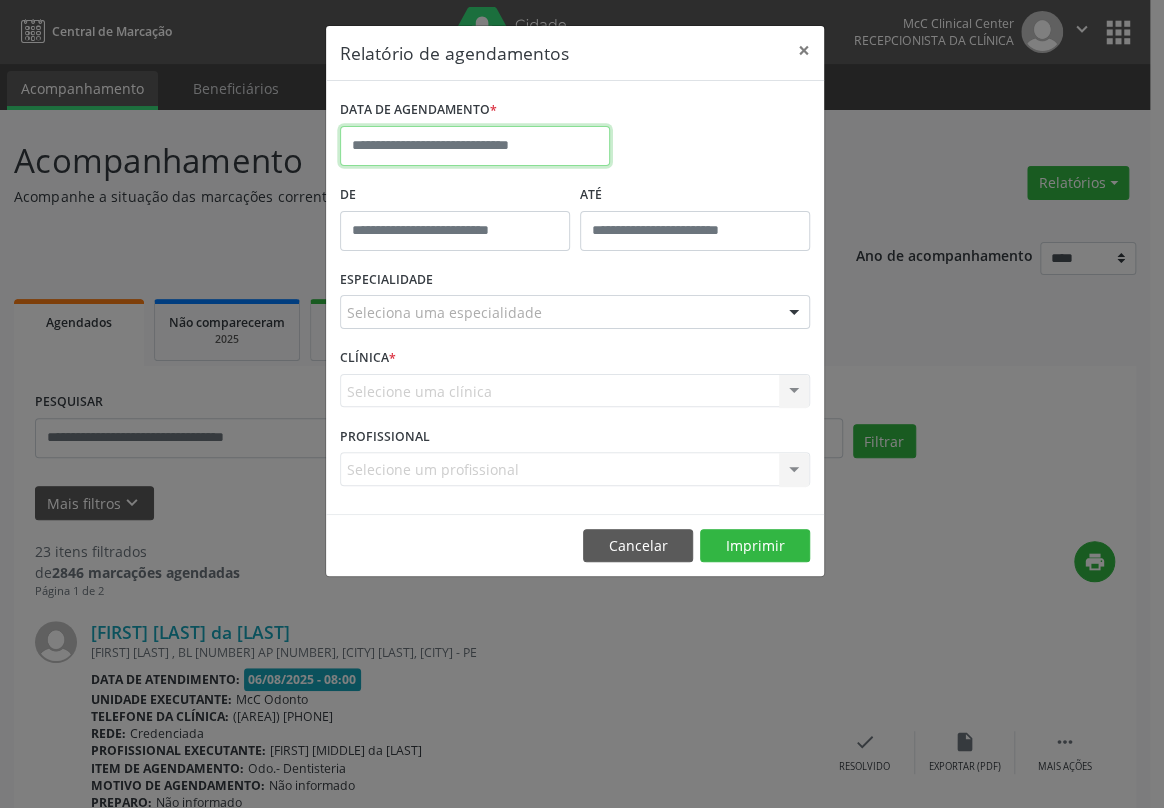click at bounding box center [475, 146] 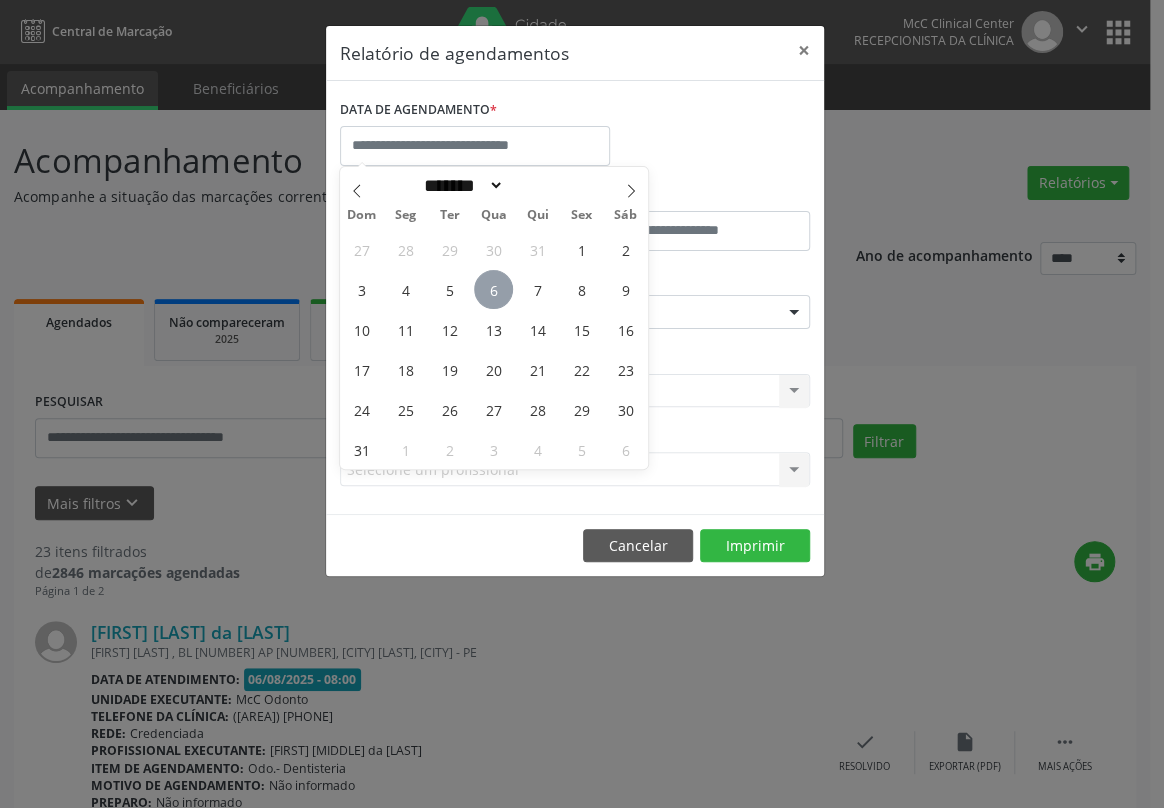 click on "6" at bounding box center (493, 289) 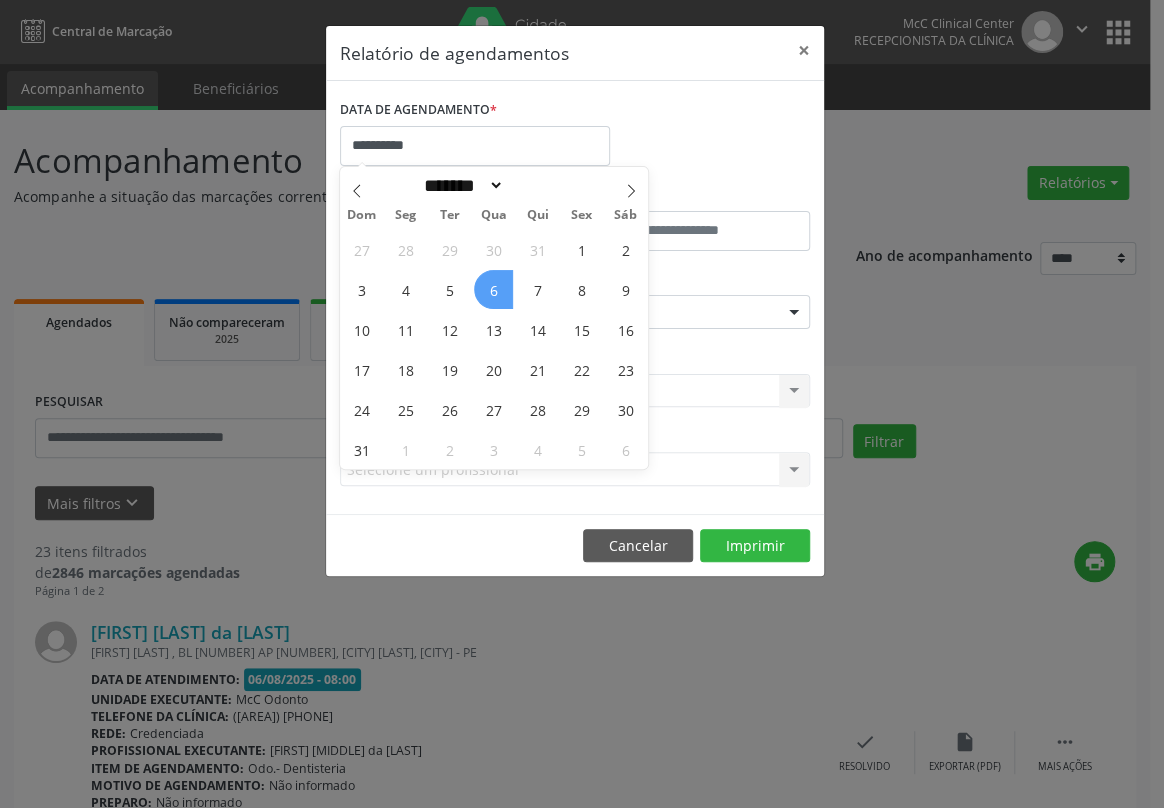 click on "6" at bounding box center [493, 289] 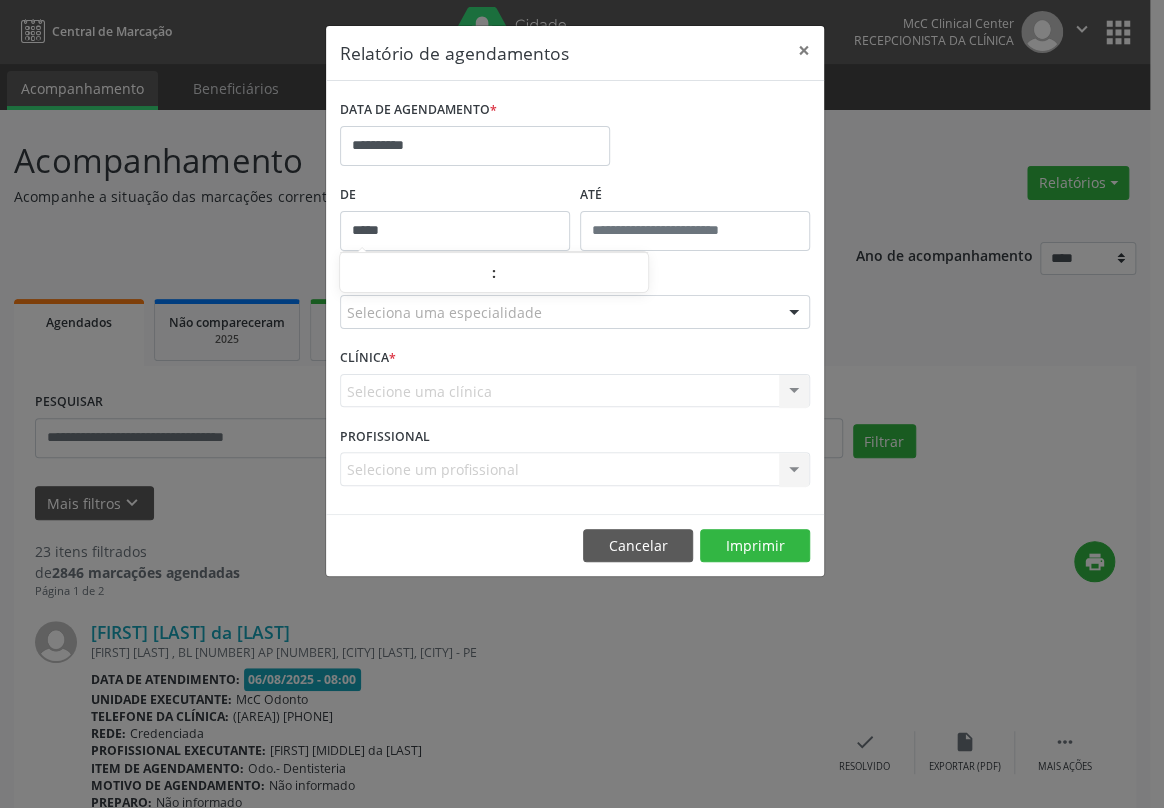 click on "*****" at bounding box center [455, 231] 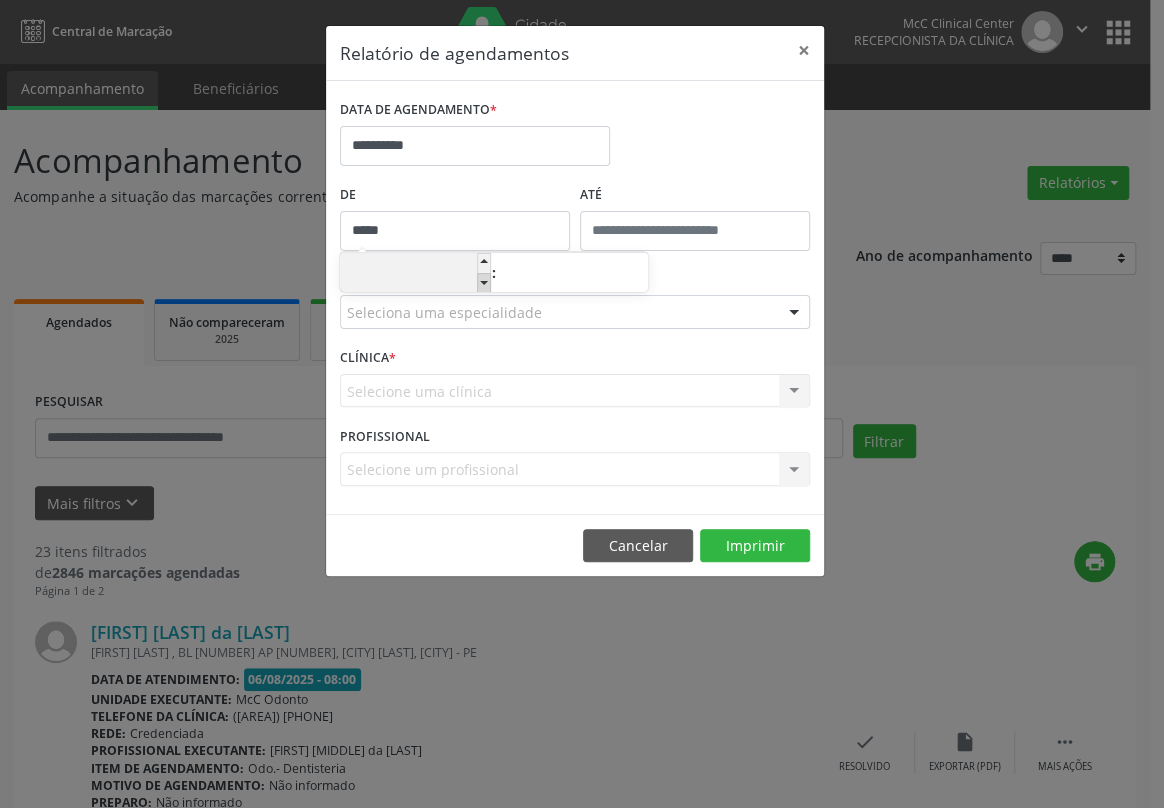 click at bounding box center (484, 283) 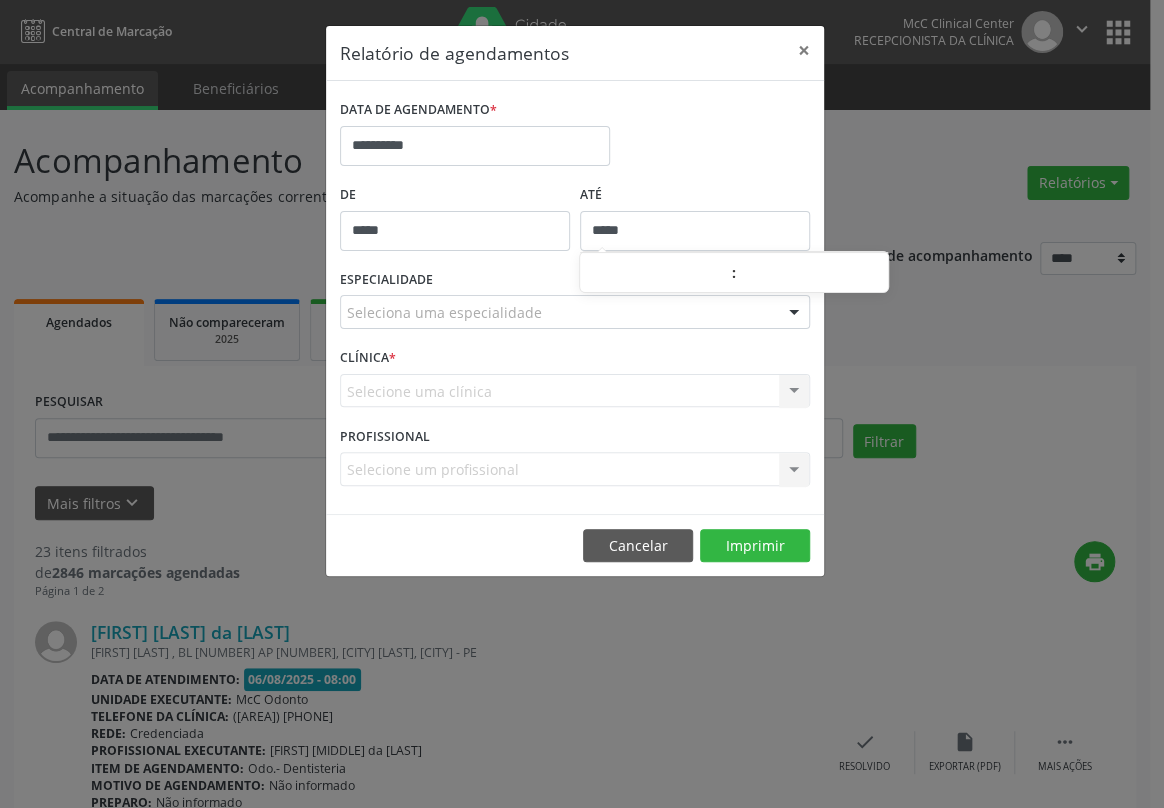 click on "*****" at bounding box center [695, 231] 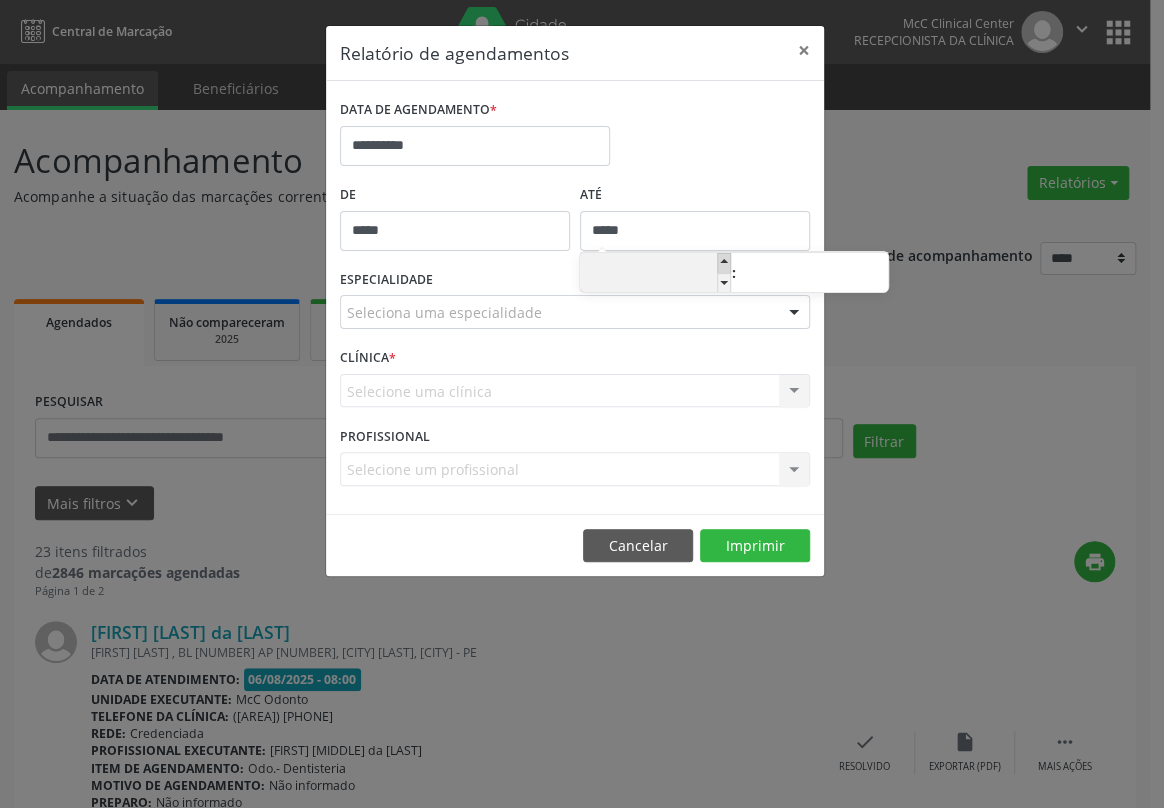 click at bounding box center (724, 263) 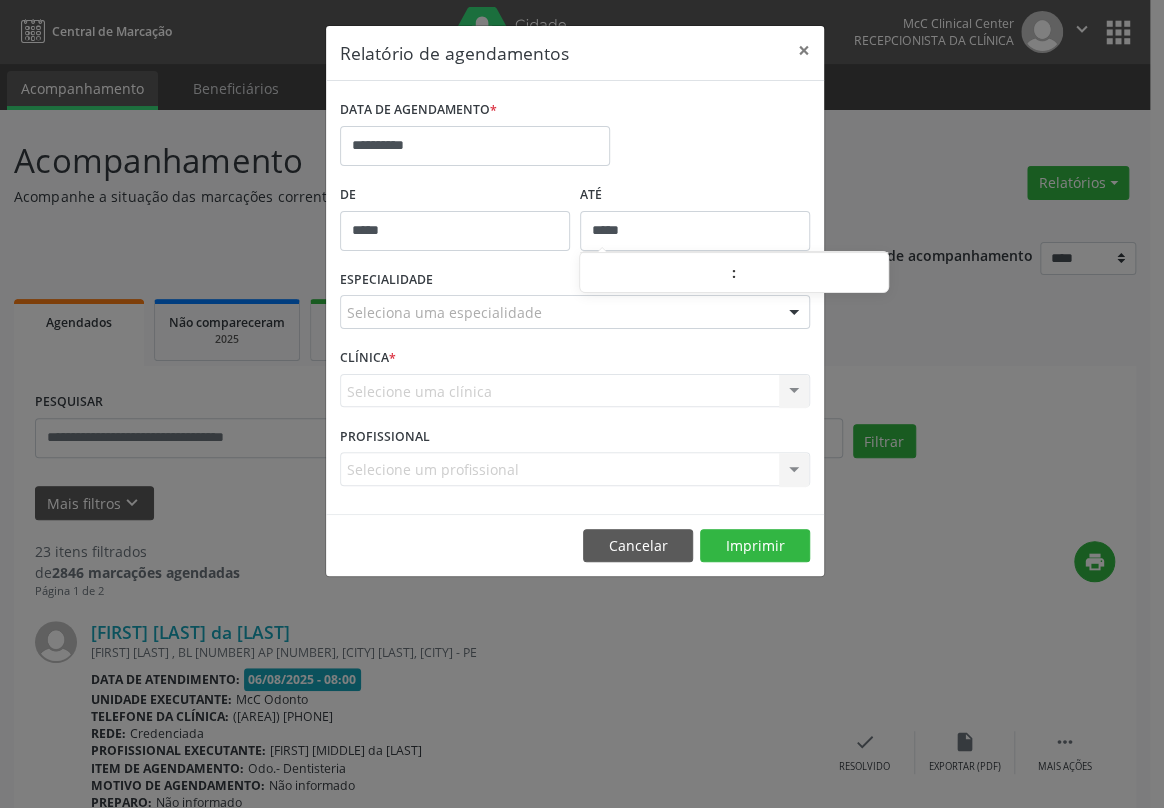 click on "*****" at bounding box center (695, 231) 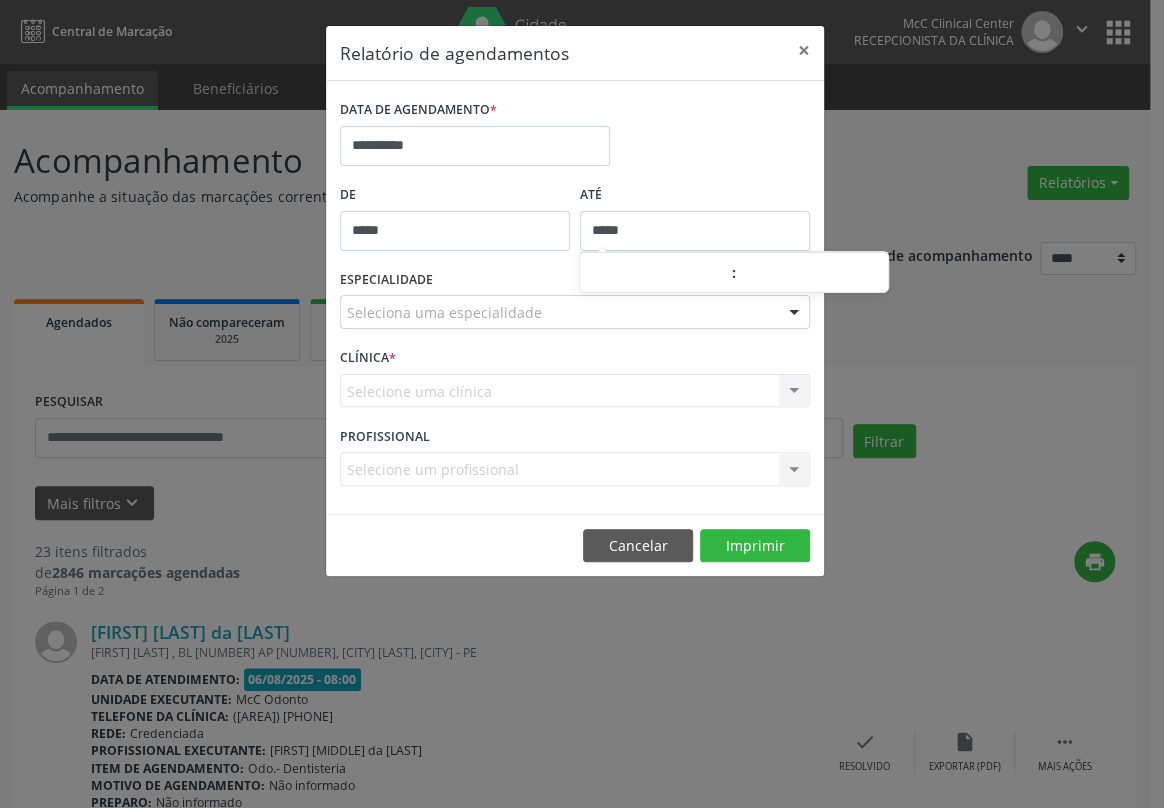 click on "Seleciona uma especialidade" at bounding box center (575, 312) 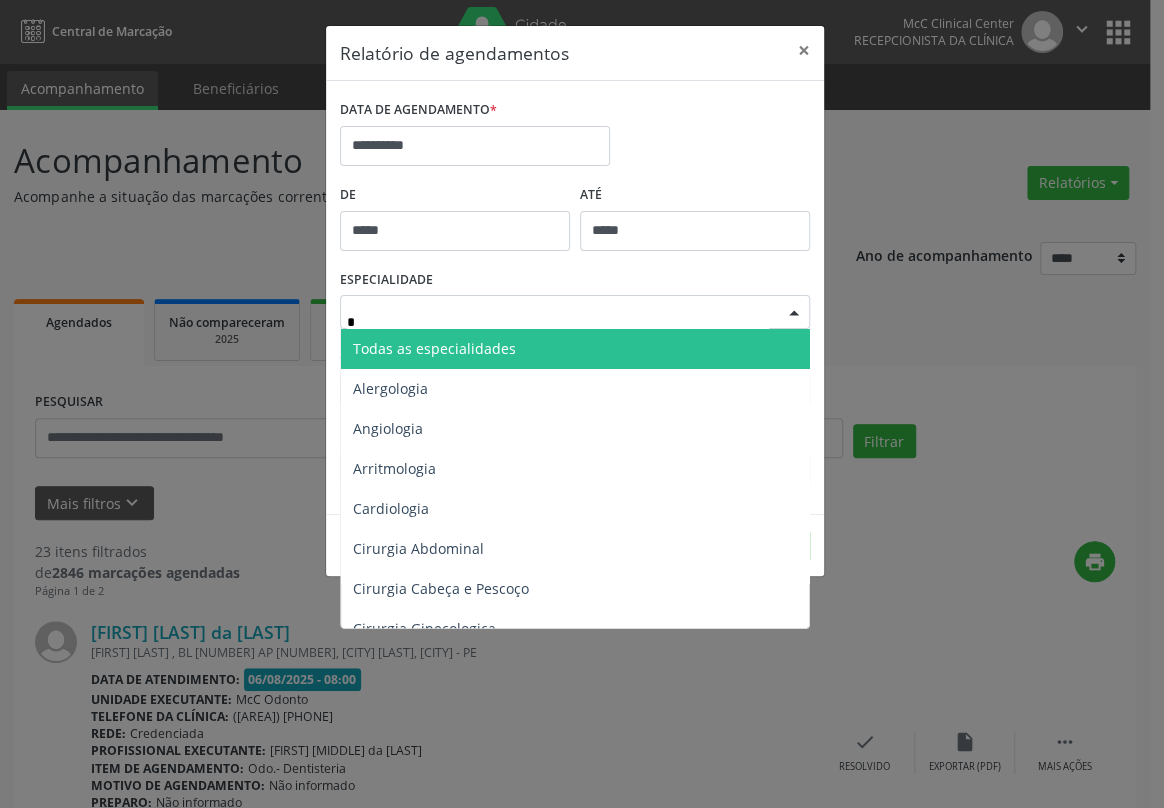 type on "**" 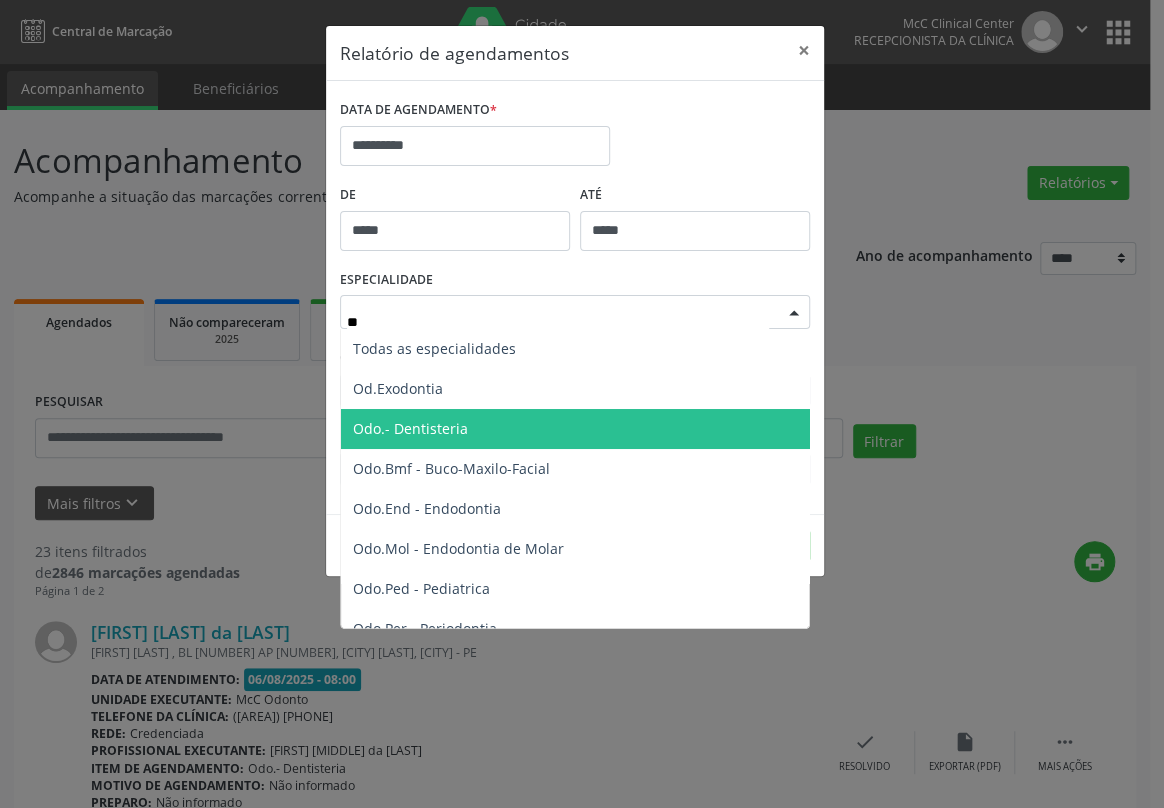 click on "Odo.- Dentisteria" at bounding box center [410, 428] 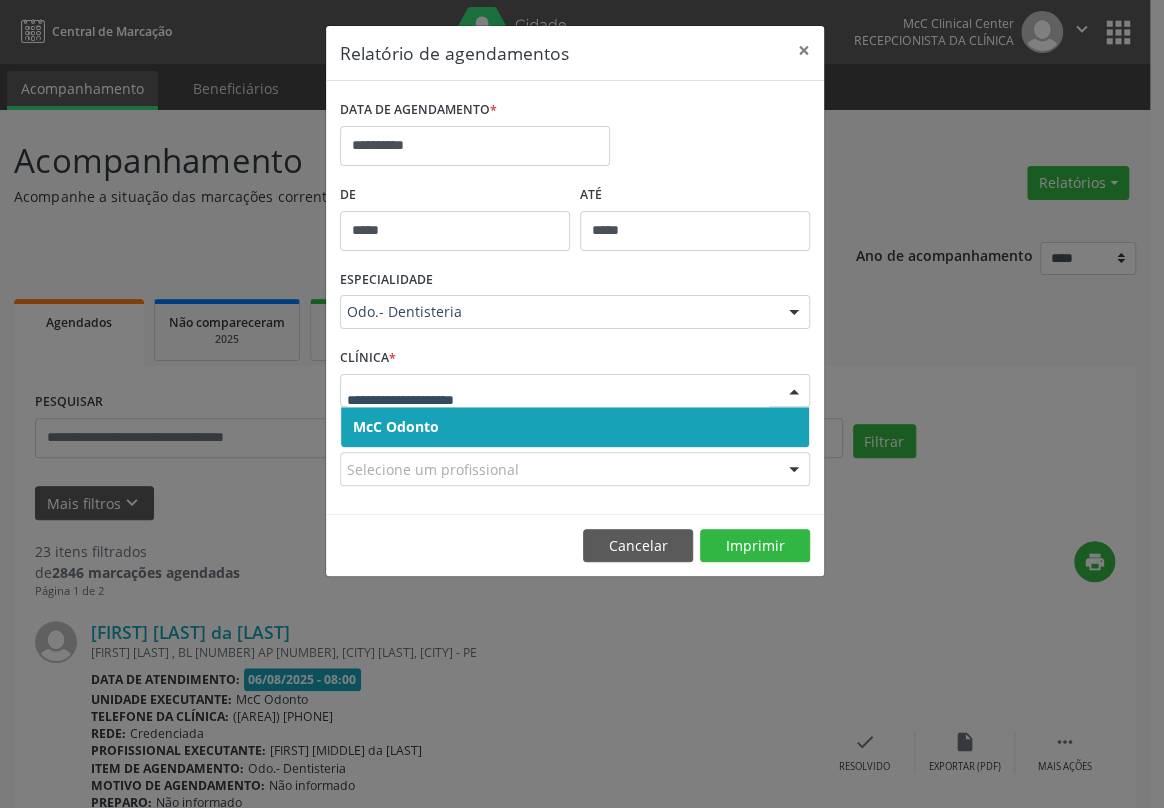 click on "McC Odonto" at bounding box center [396, 426] 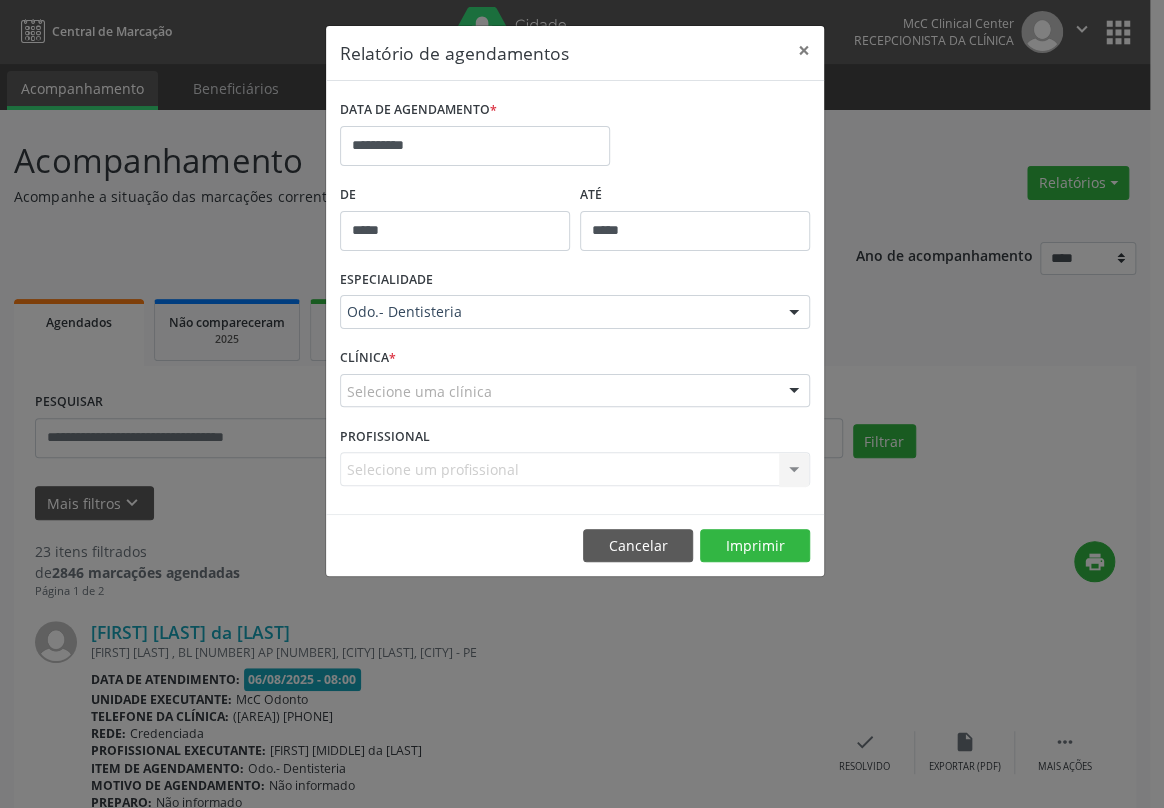 click on "**********" at bounding box center [575, 297] 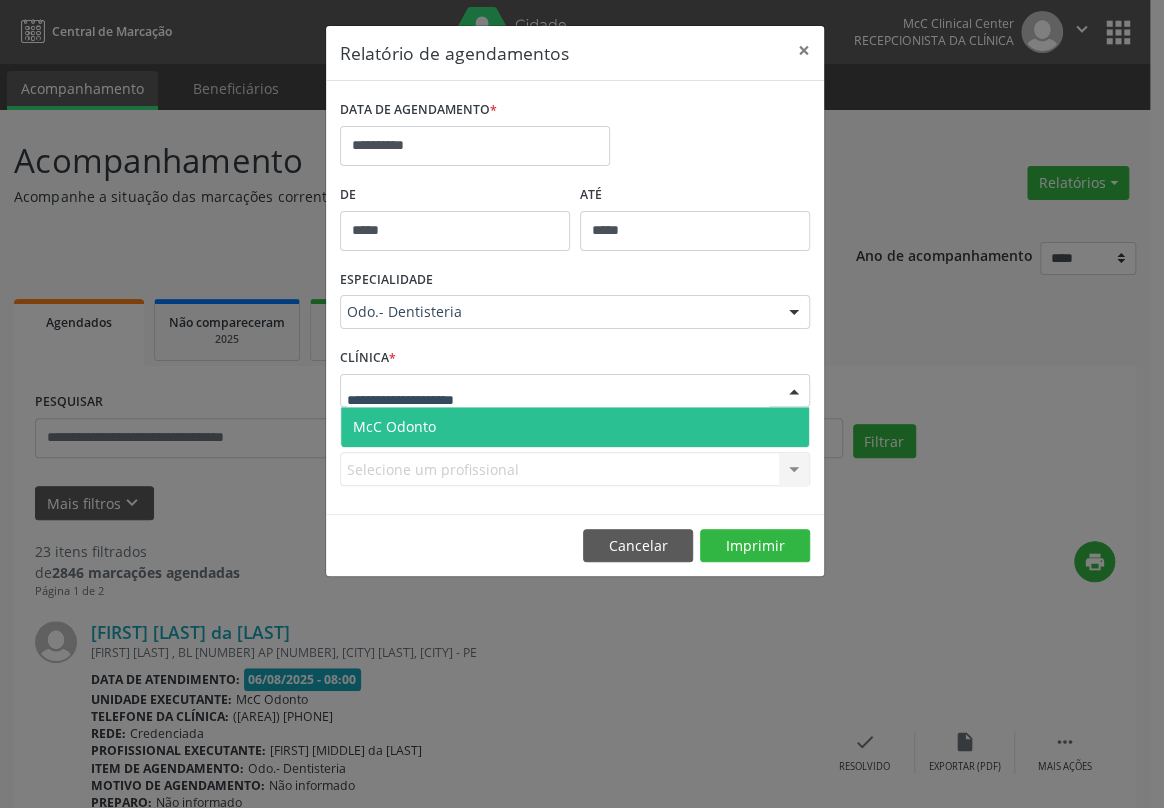 click on "McC Odonto" at bounding box center (394, 426) 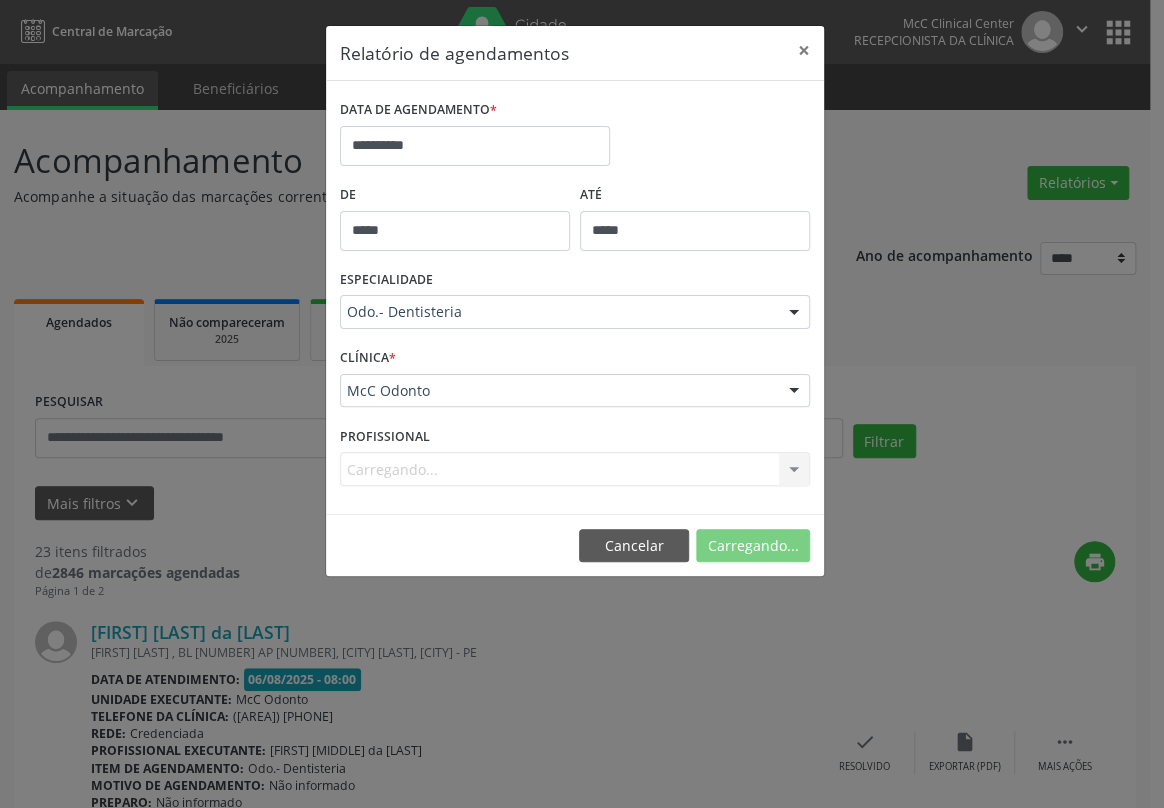 click on "**********" at bounding box center [575, 297] 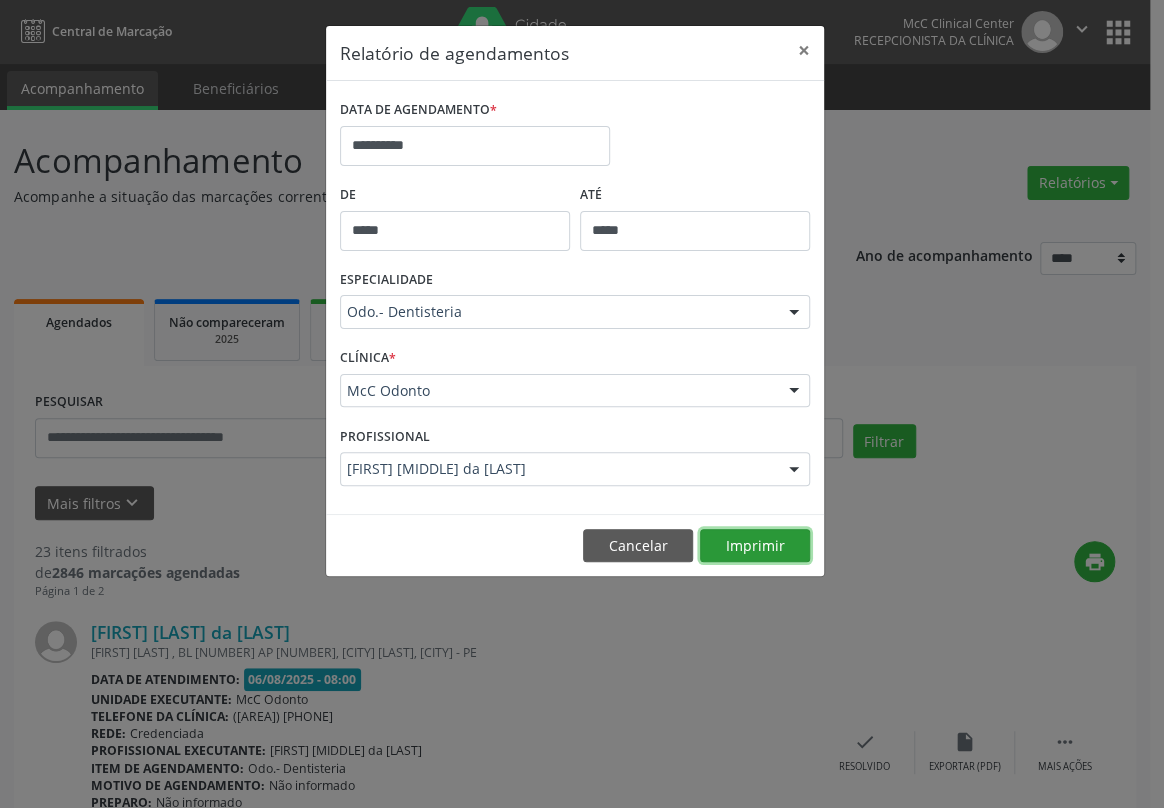 click on "Imprimir" at bounding box center [755, 546] 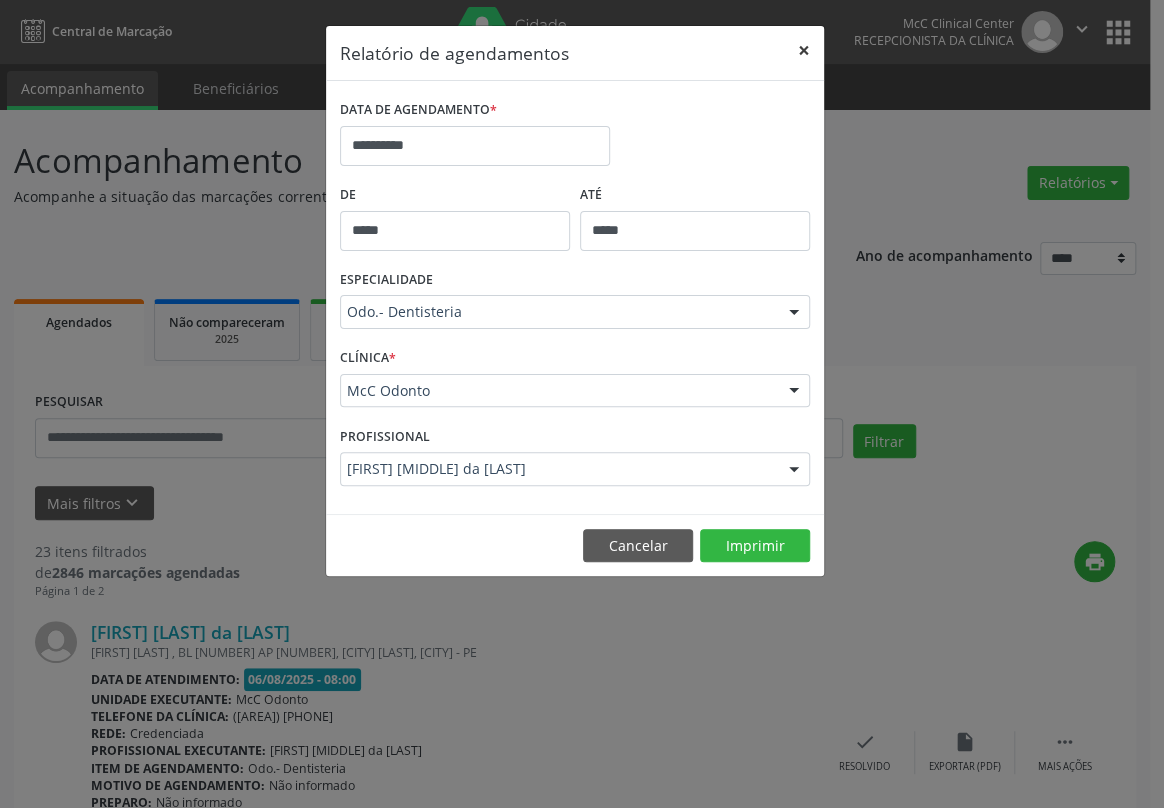 click on "×" at bounding box center (804, 50) 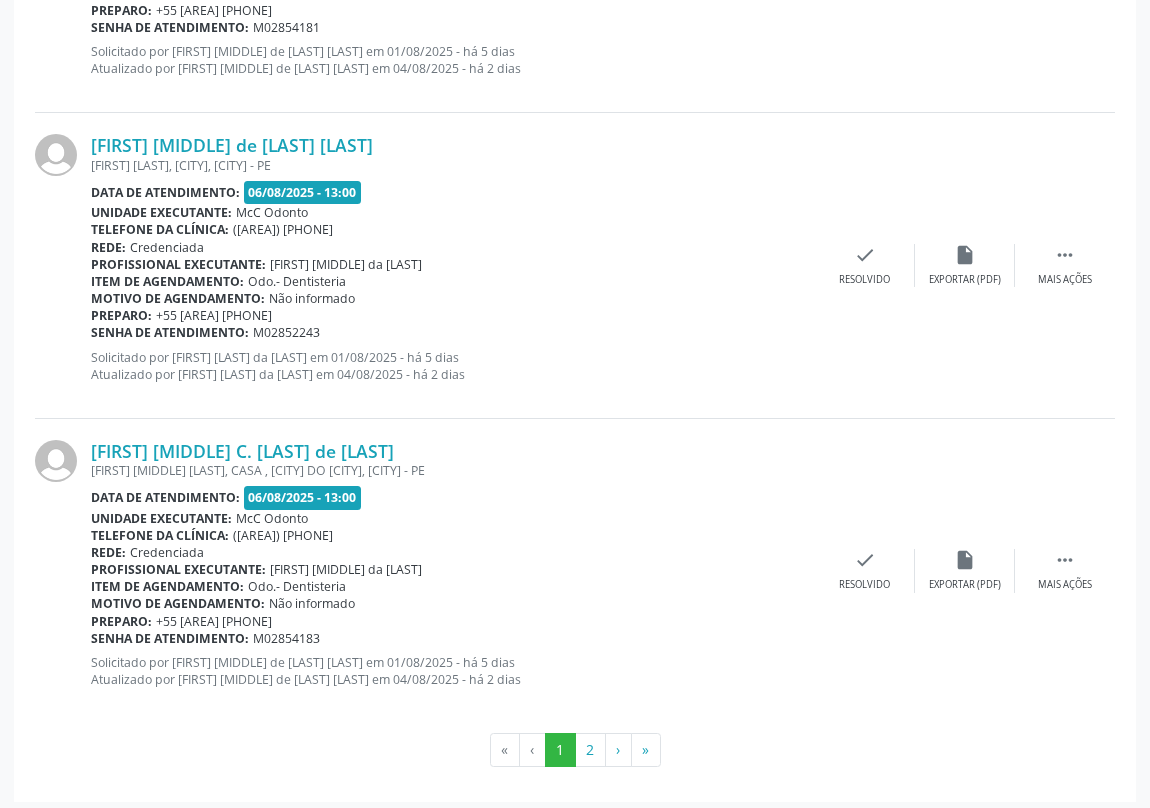 scroll, scrollTop: 4459, scrollLeft: 0, axis: vertical 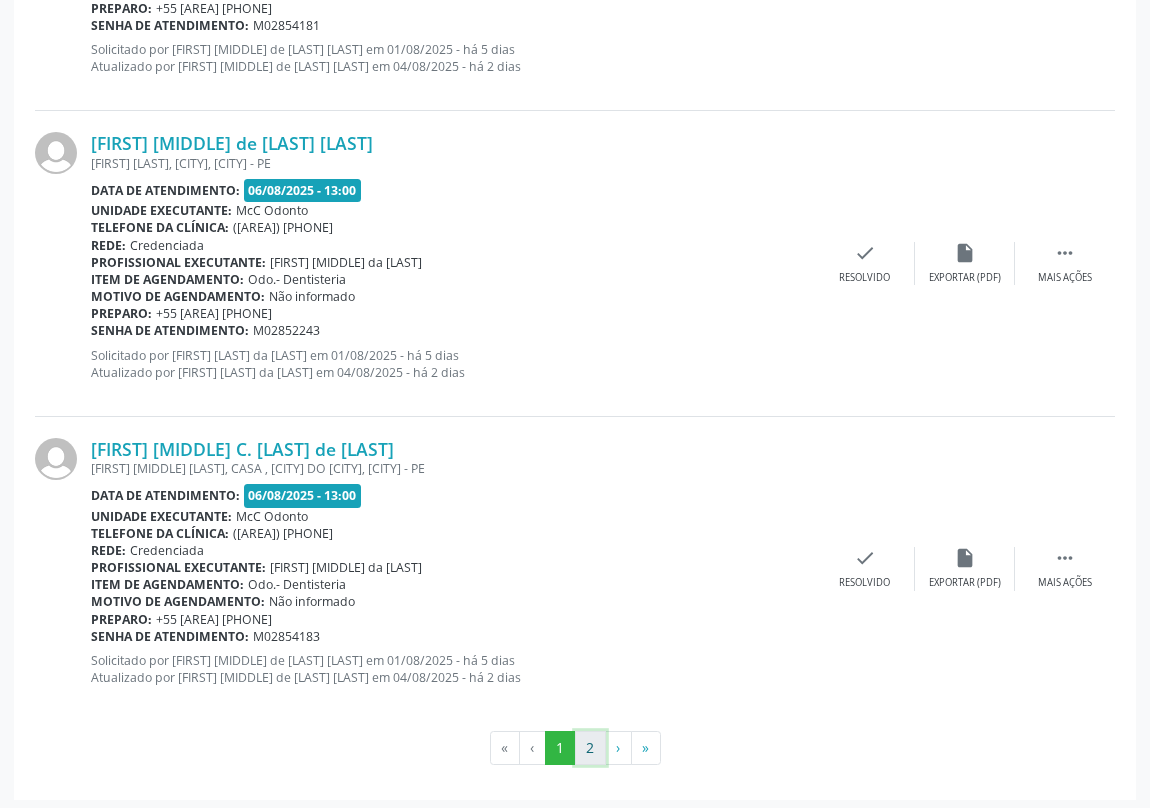 click on "2" at bounding box center (590, 748) 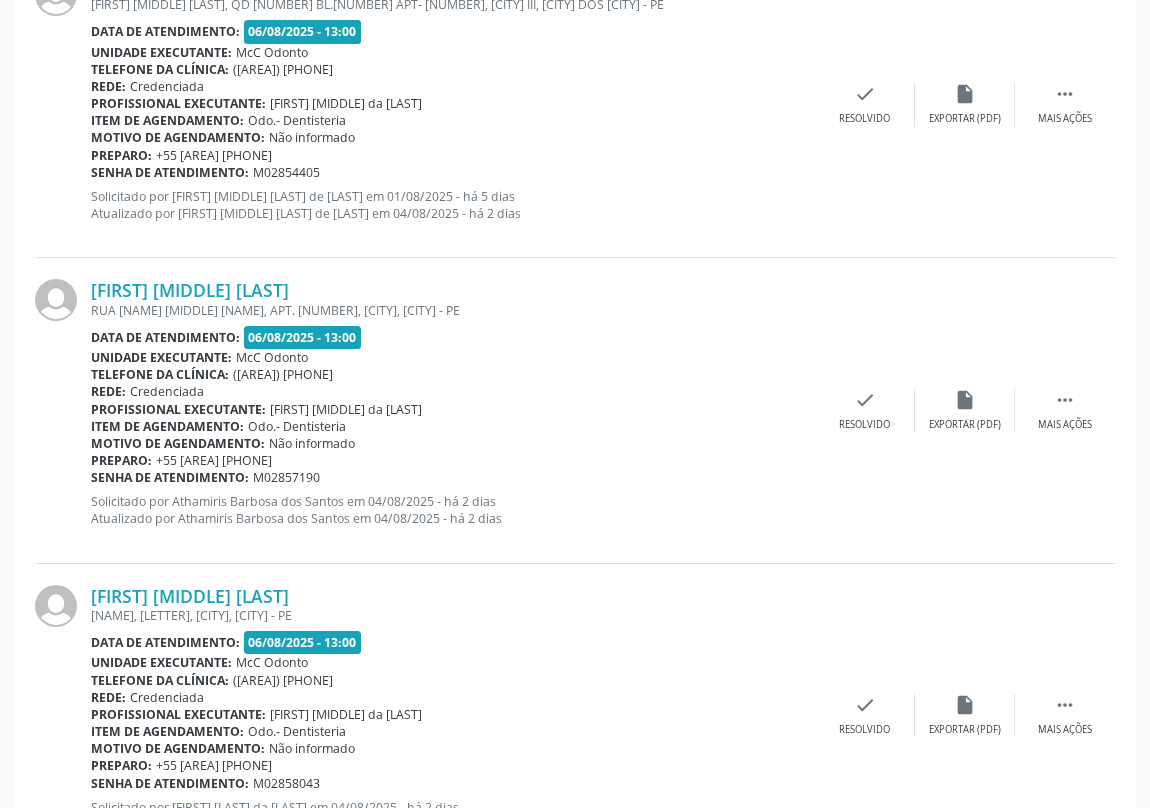 scroll, scrollTop: 2323, scrollLeft: 0, axis: vertical 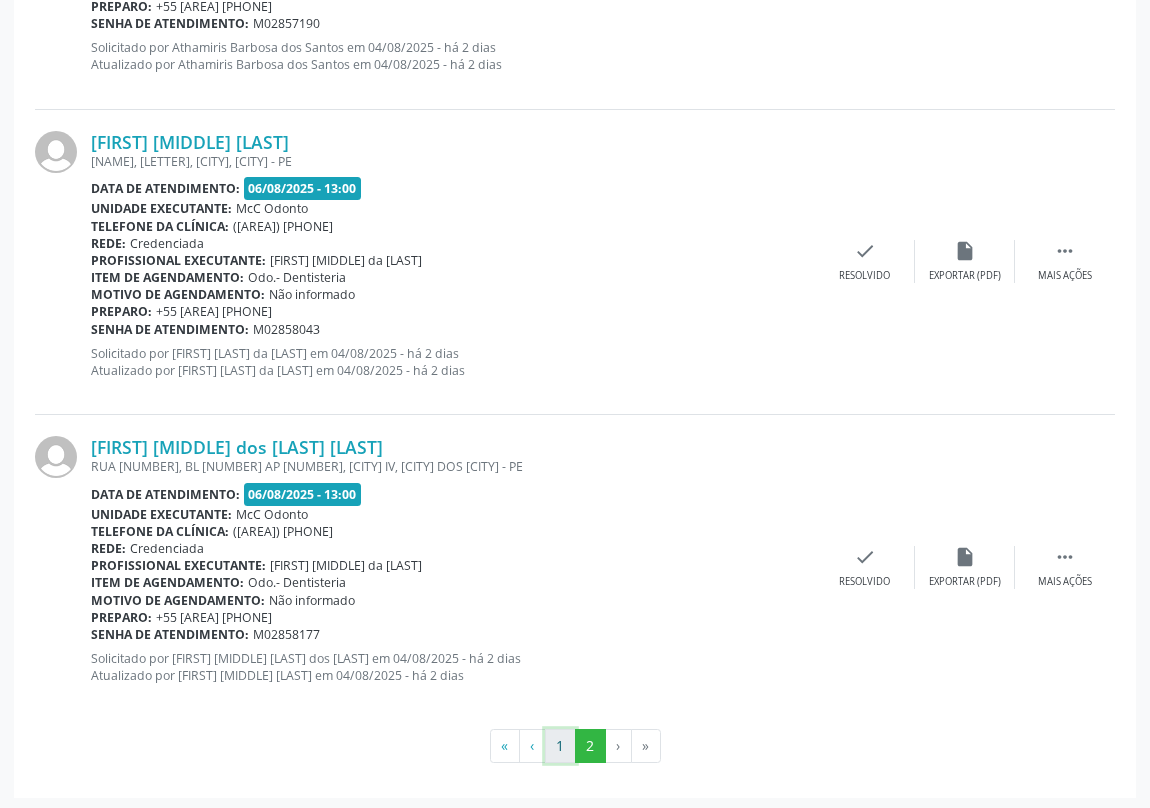 click on "1" at bounding box center (560, 746) 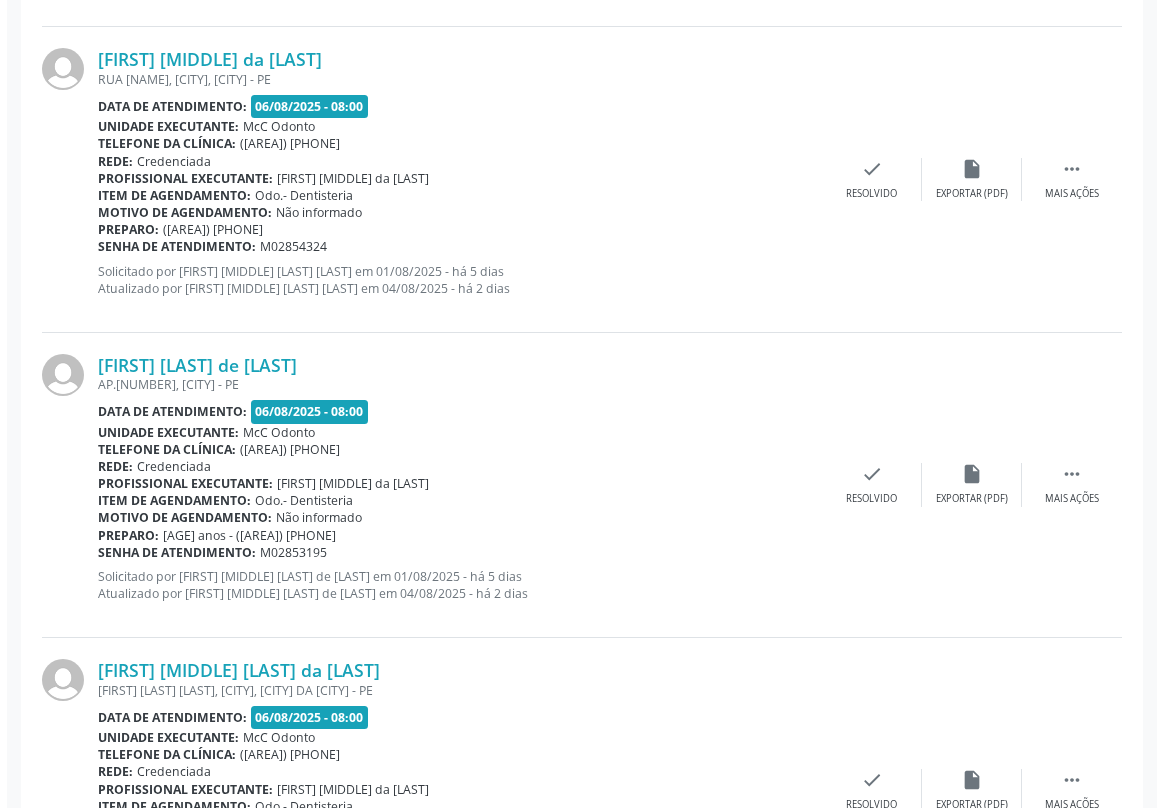 scroll, scrollTop: 3181, scrollLeft: 0, axis: vertical 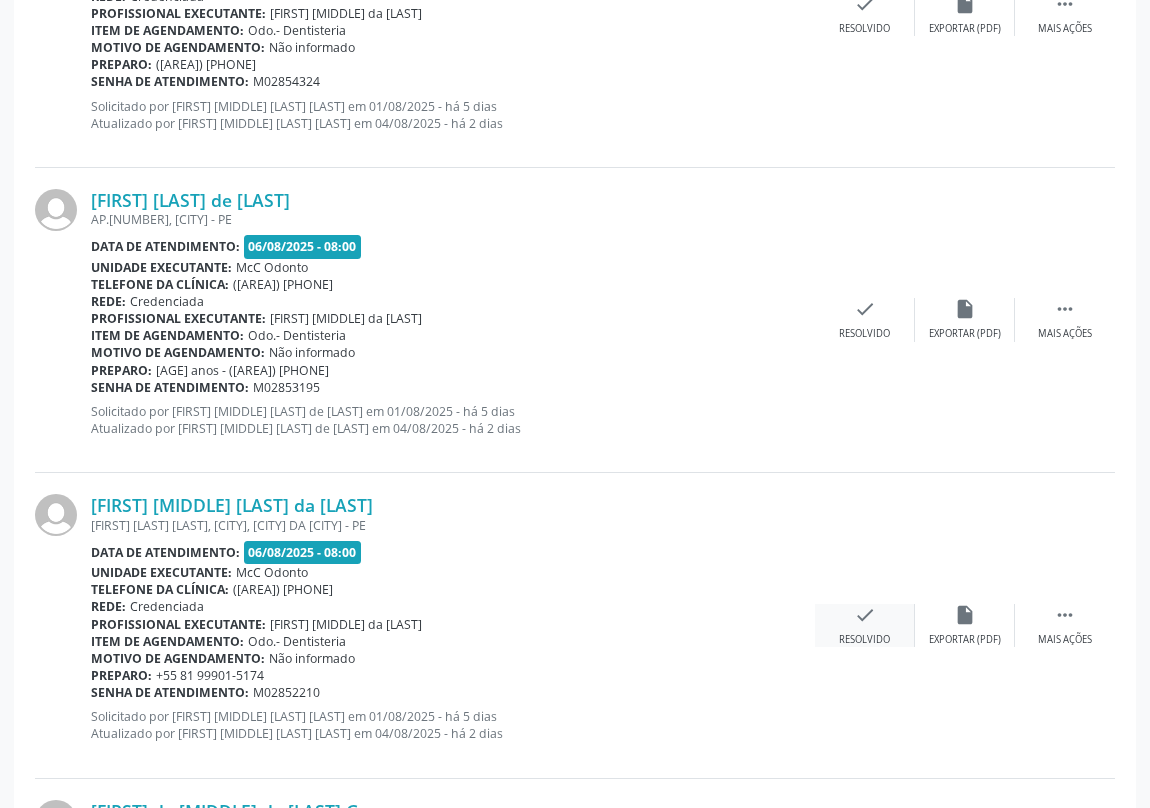 click on "check" at bounding box center (865, 615) 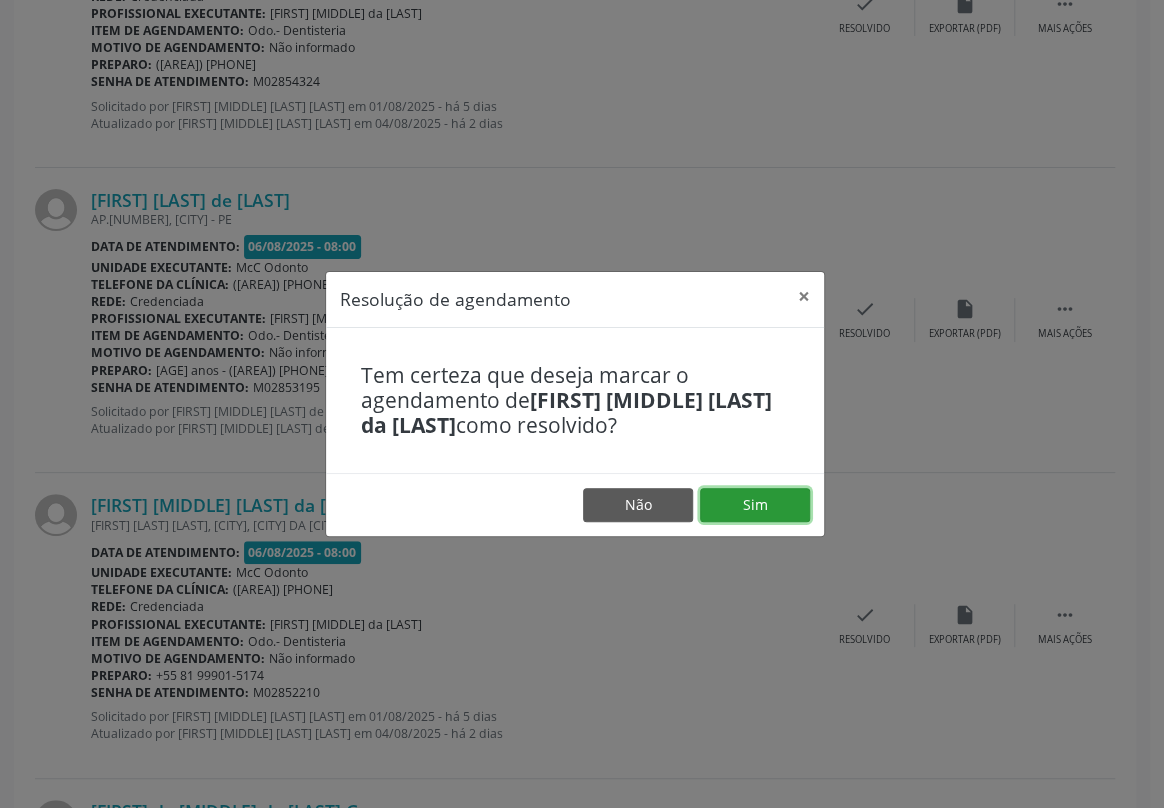 click on "Sim" at bounding box center (755, 505) 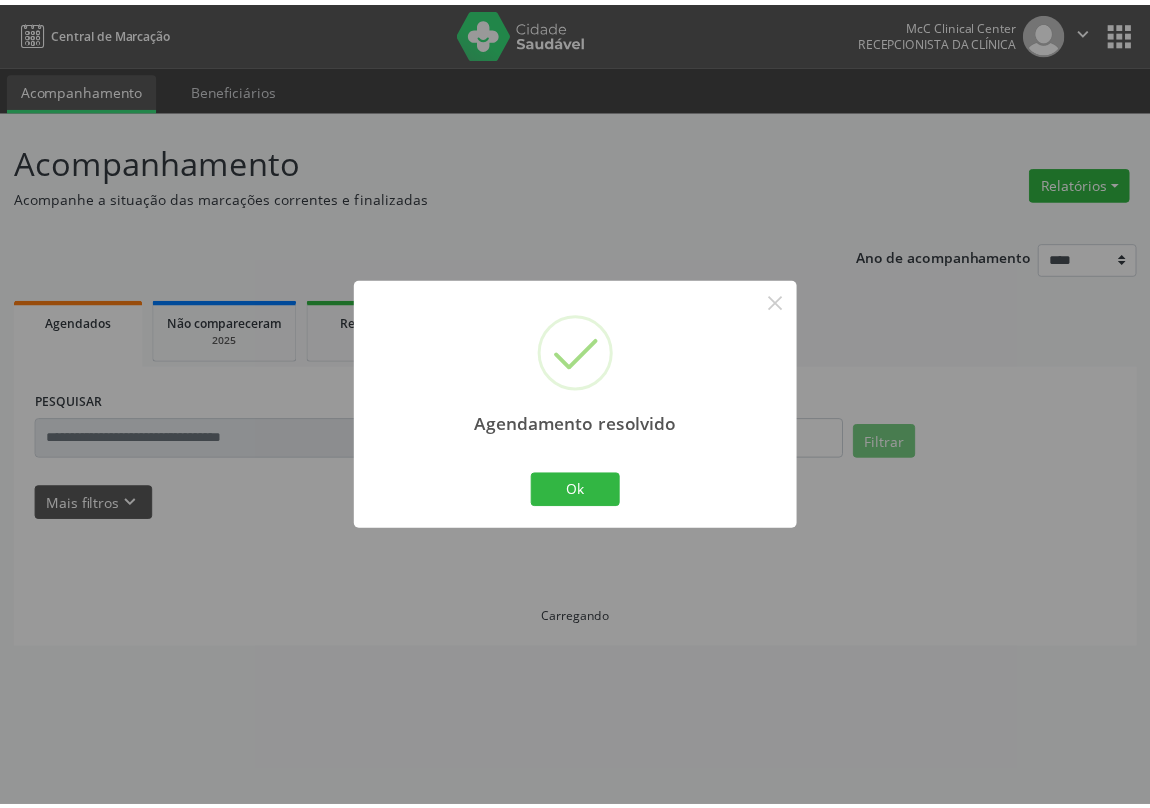 scroll, scrollTop: 0, scrollLeft: 0, axis: both 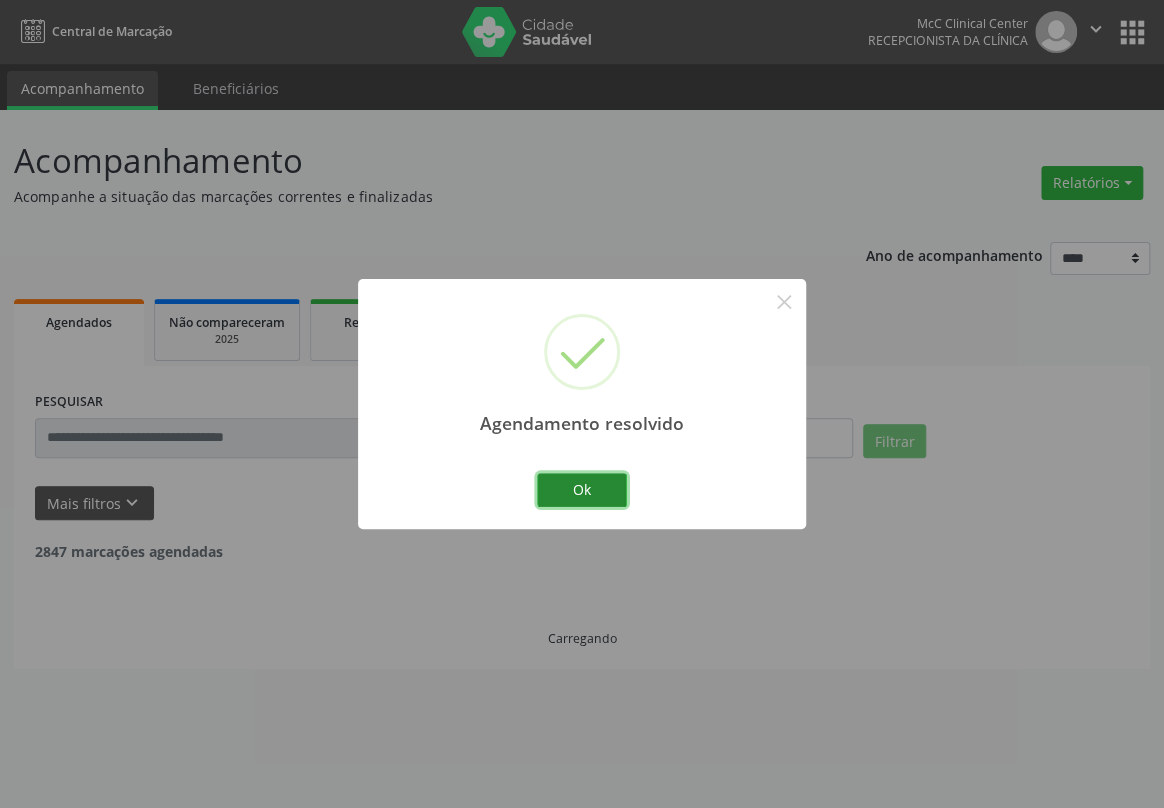 click on "Ok" at bounding box center [582, 490] 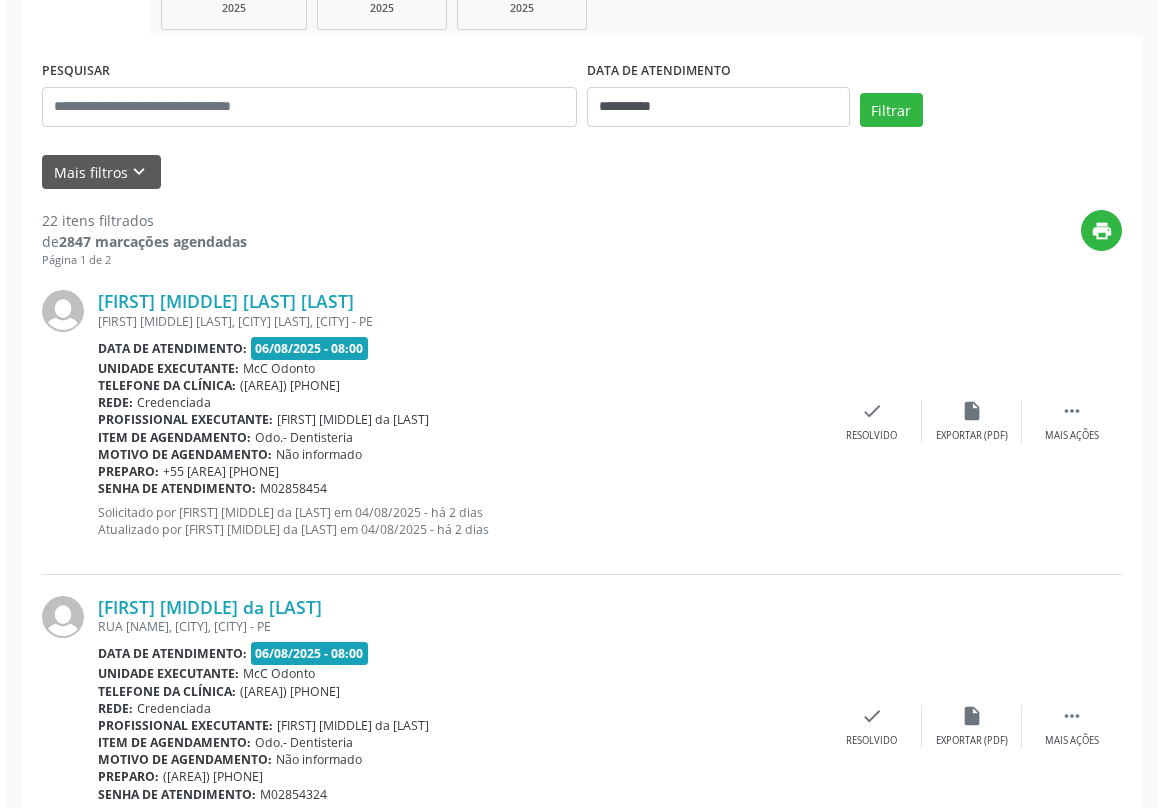 scroll, scrollTop: 363, scrollLeft: 0, axis: vertical 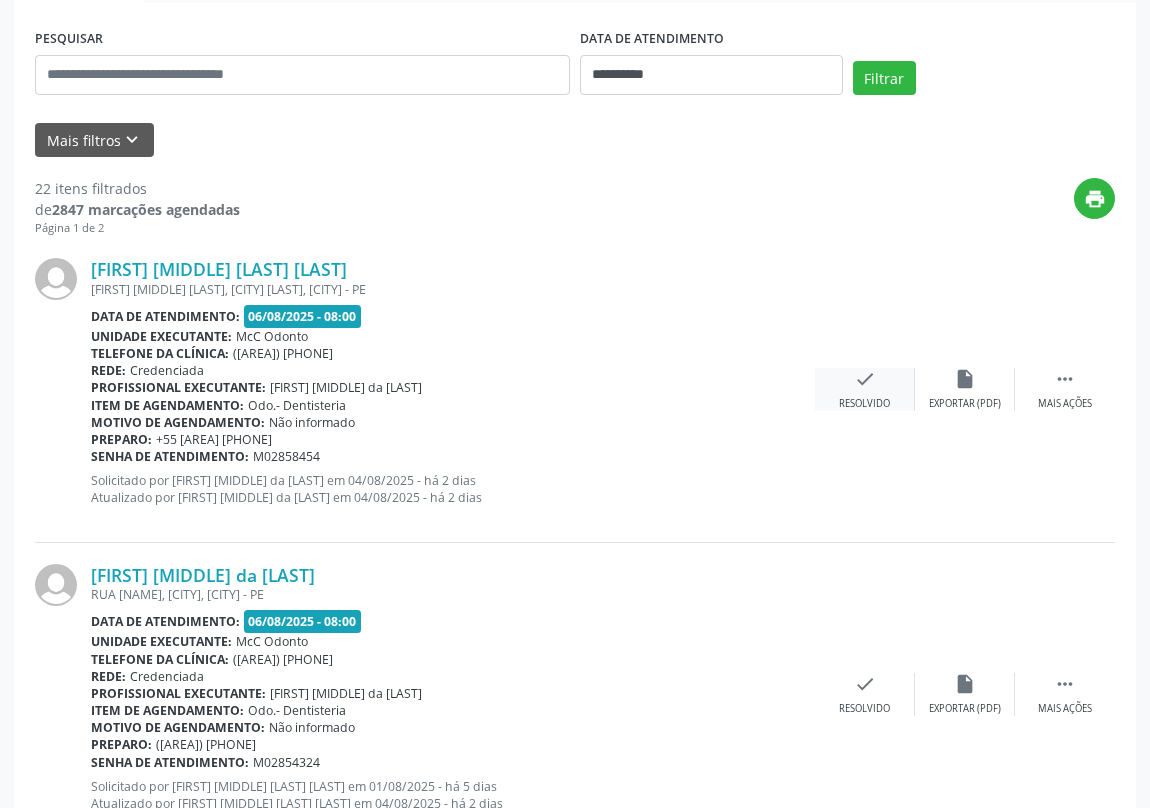 click on "check" at bounding box center [865, 379] 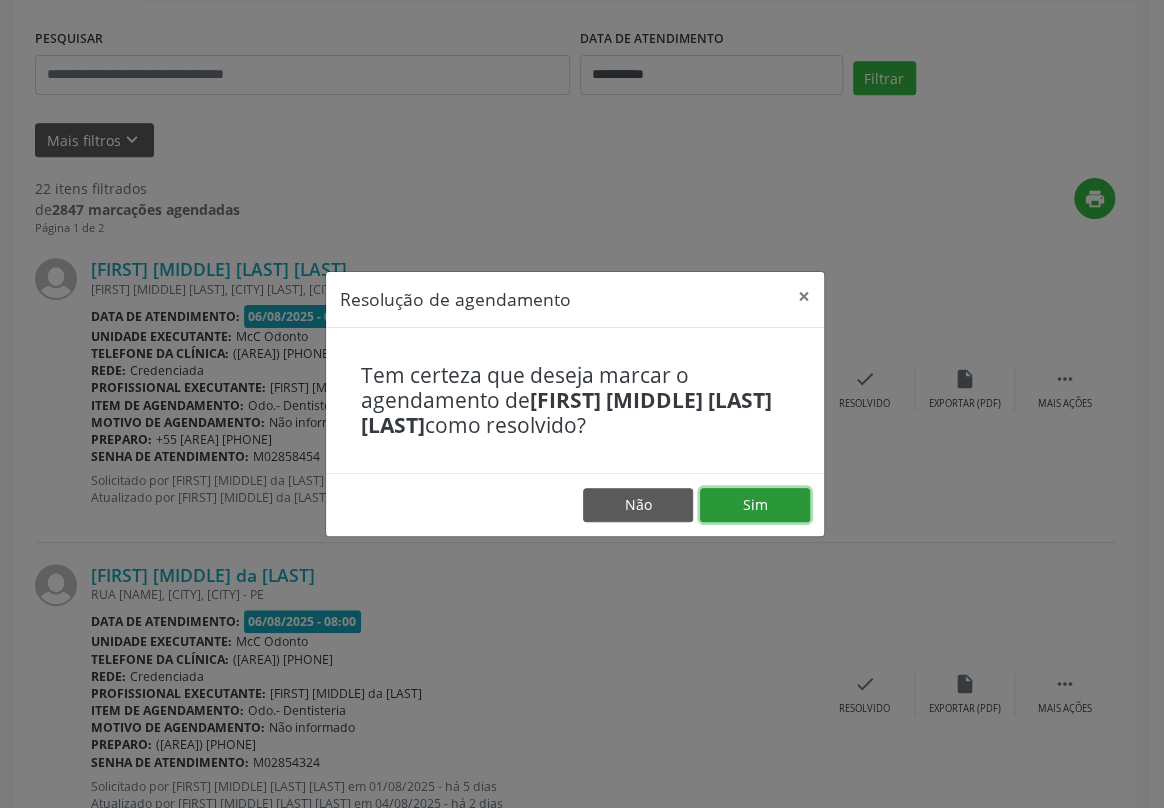 click on "Sim" at bounding box center (755, 505) 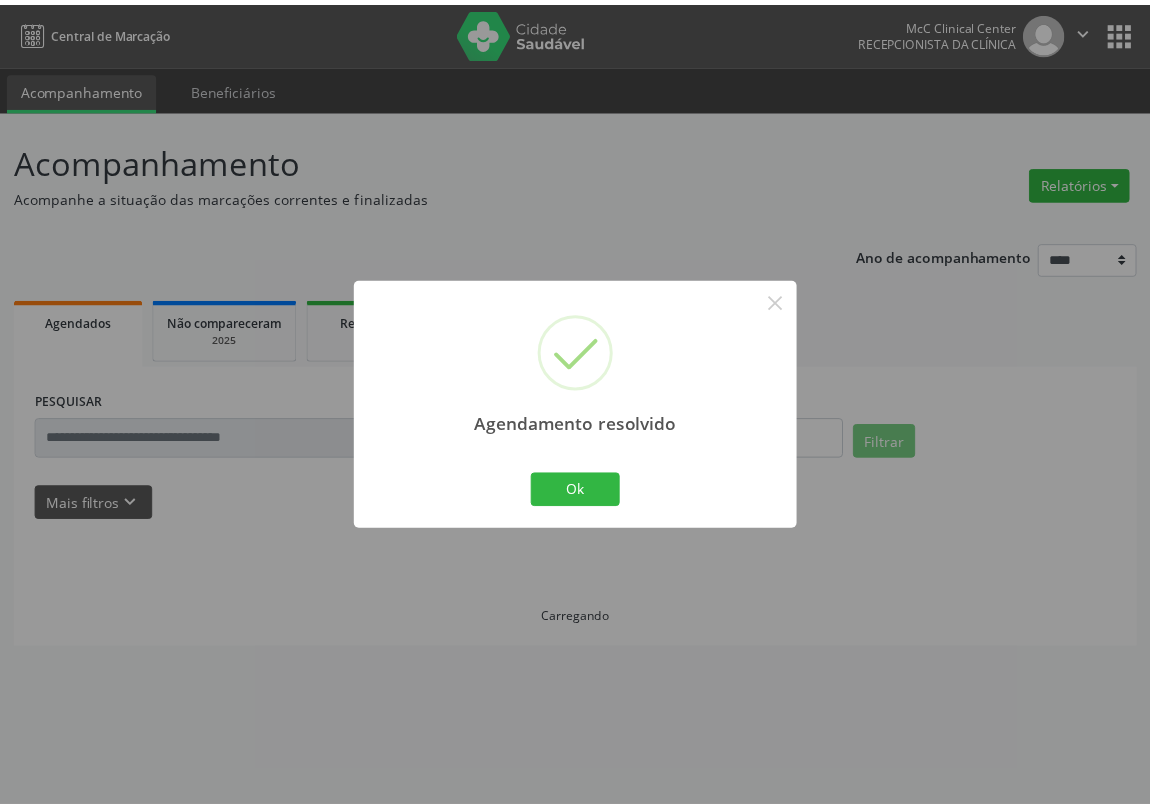 scroll, scrollTop: 0, scrollLeft: 0, axis: both 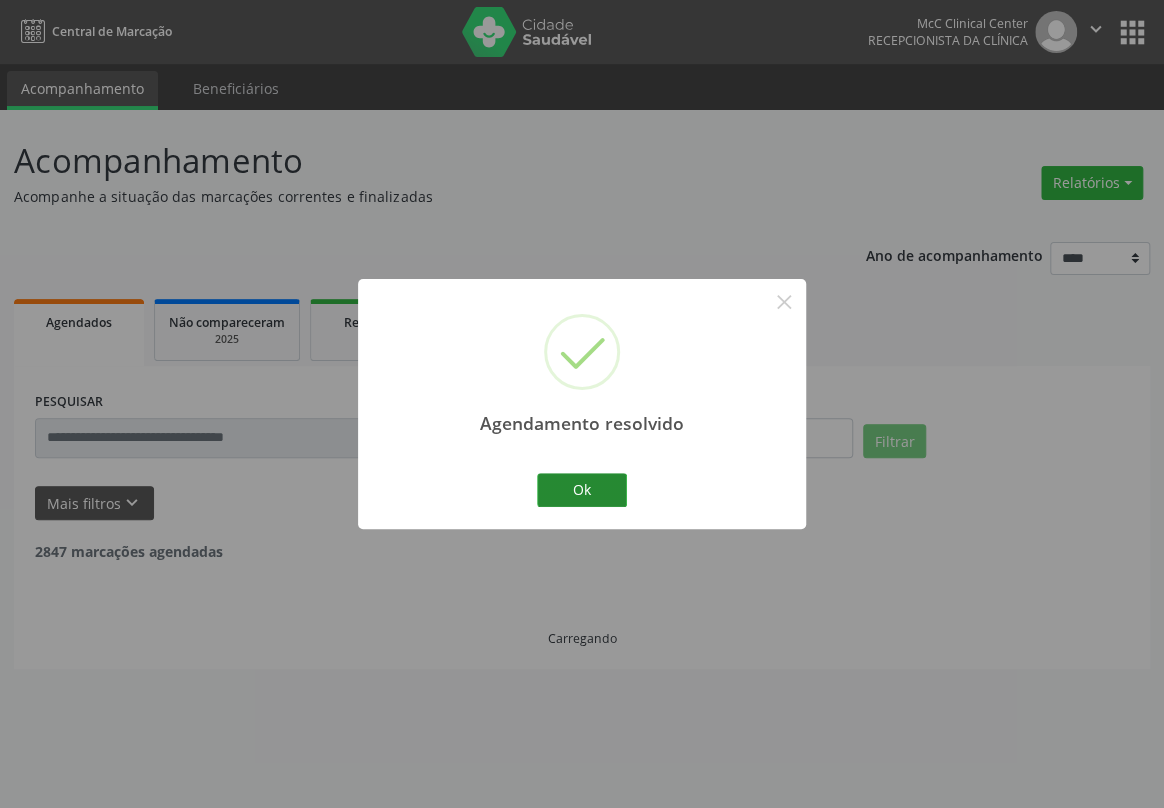 click on "Ok" at bounding box center [582, 490] 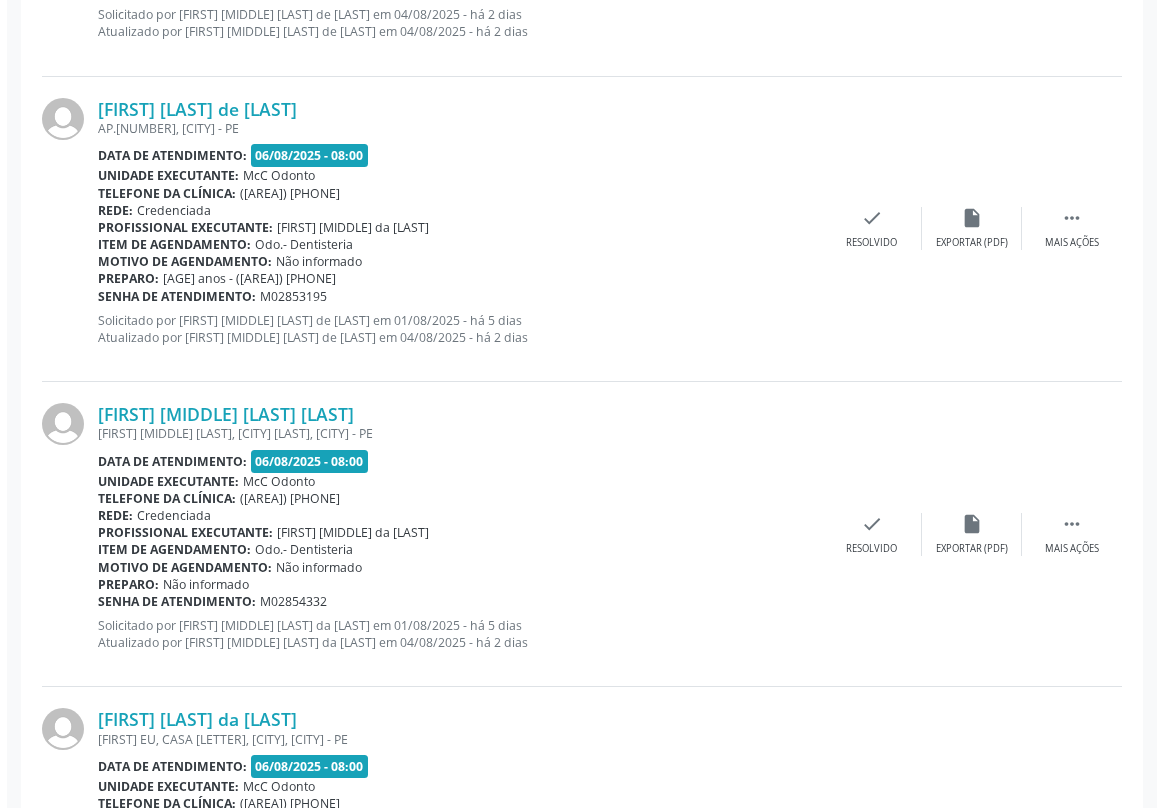 scroll, scrollTop: 2363, scrollLeft: 0, axis: vertical 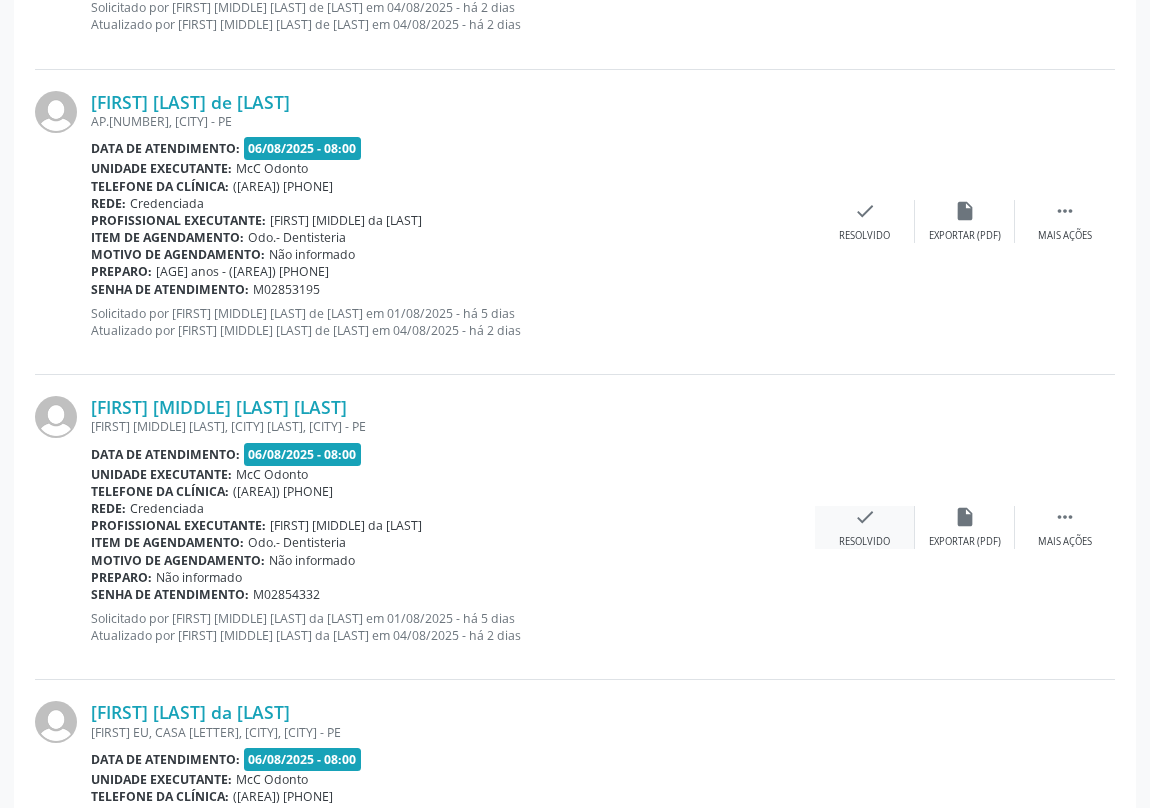 click on "check" at bounding box center [865, 517] 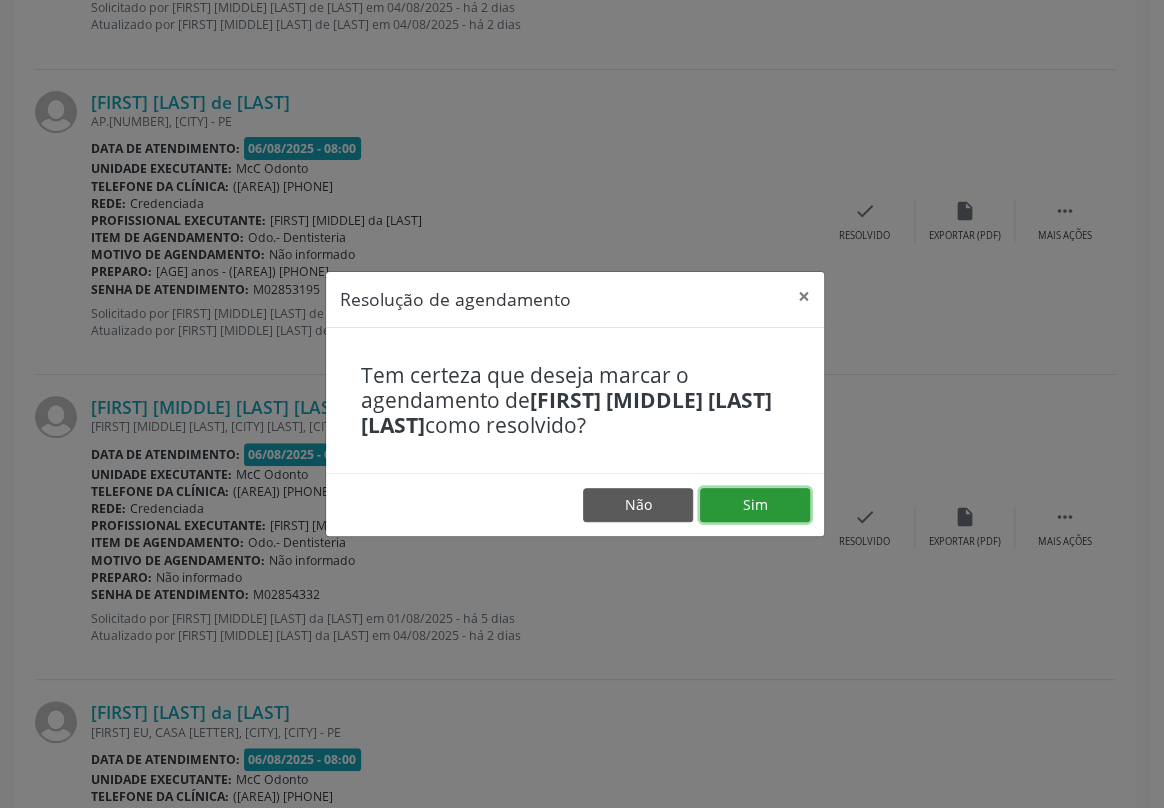 click on "Sim" at bounding box center (755, 505) 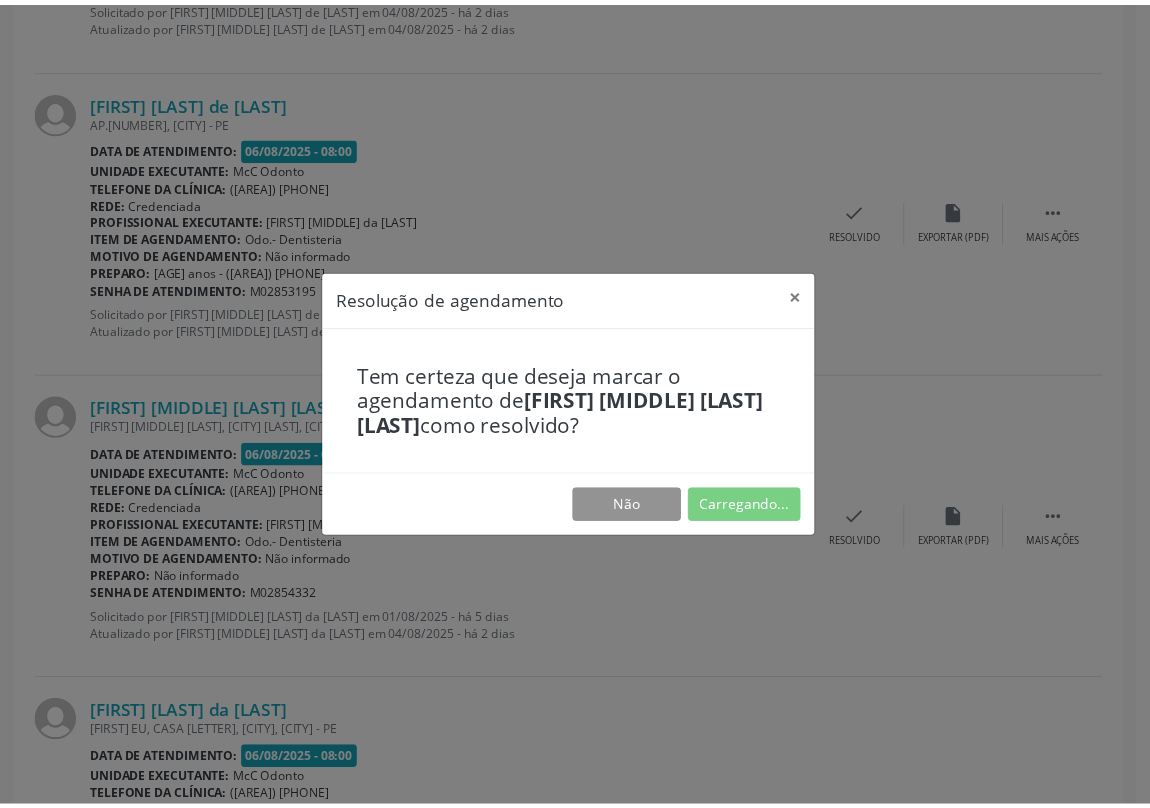 scroll, scrollTop: 0, scrollLeft: 0, axis: both 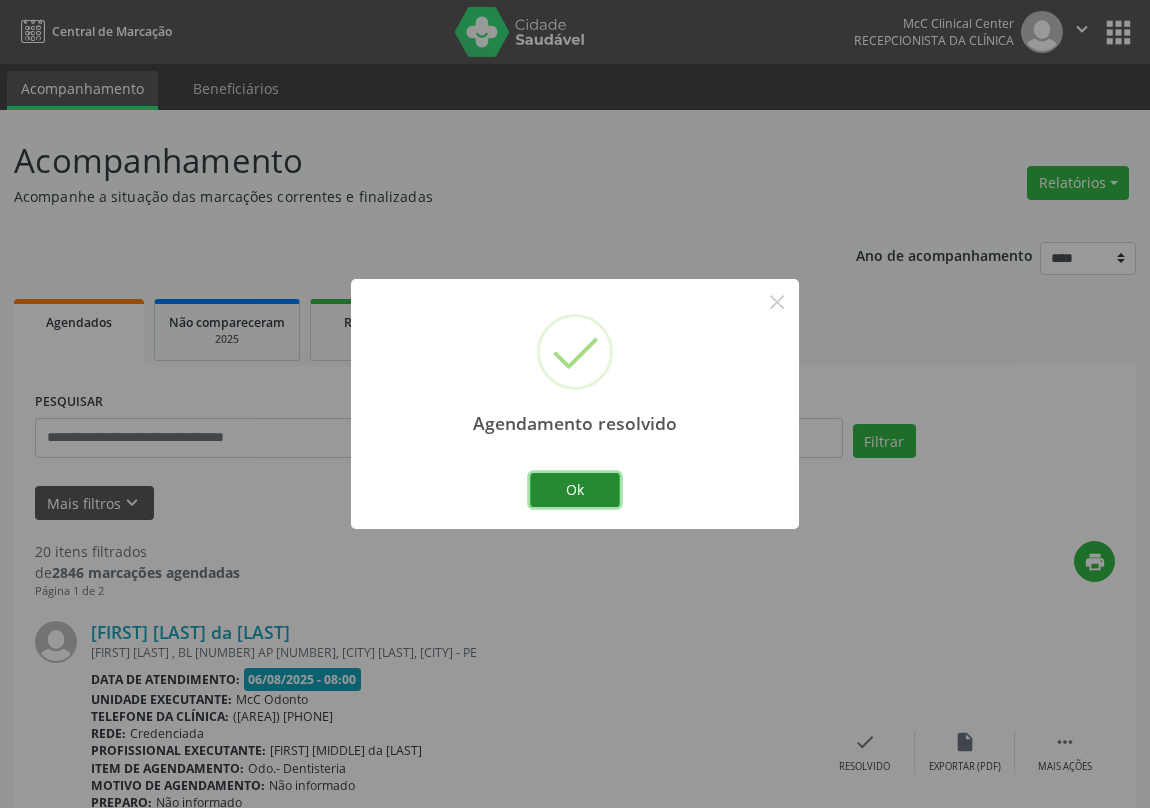 click on "Ok" at bounding box center [575, 490] 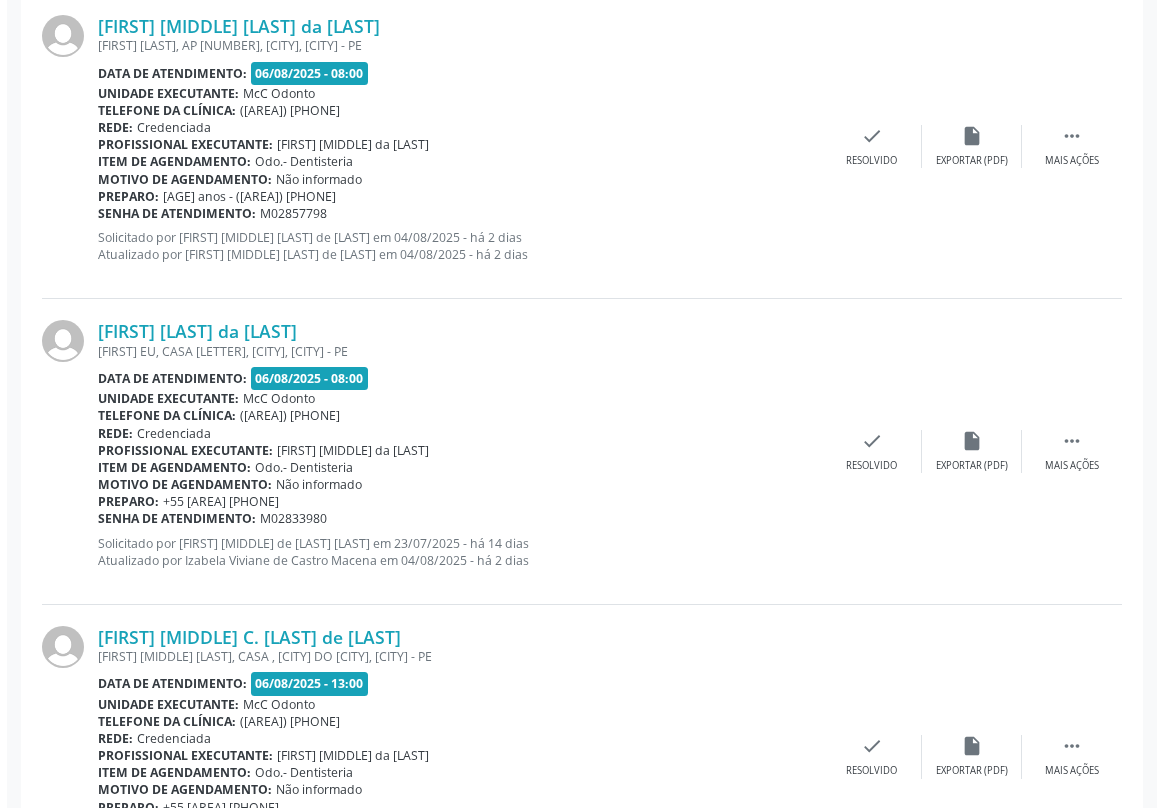 scroll, scrollTop: 2909, scrollLeft: 0, axis: vertical 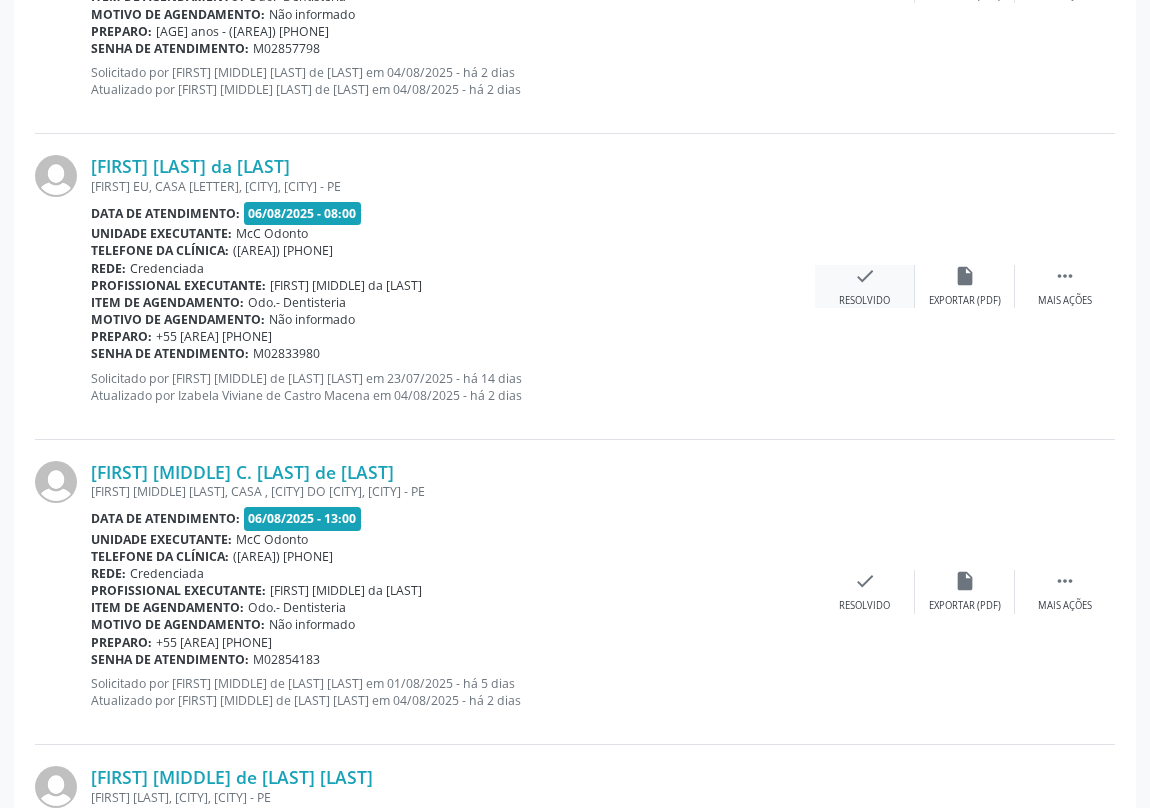 click on "check" at bounding box center [865, 276] 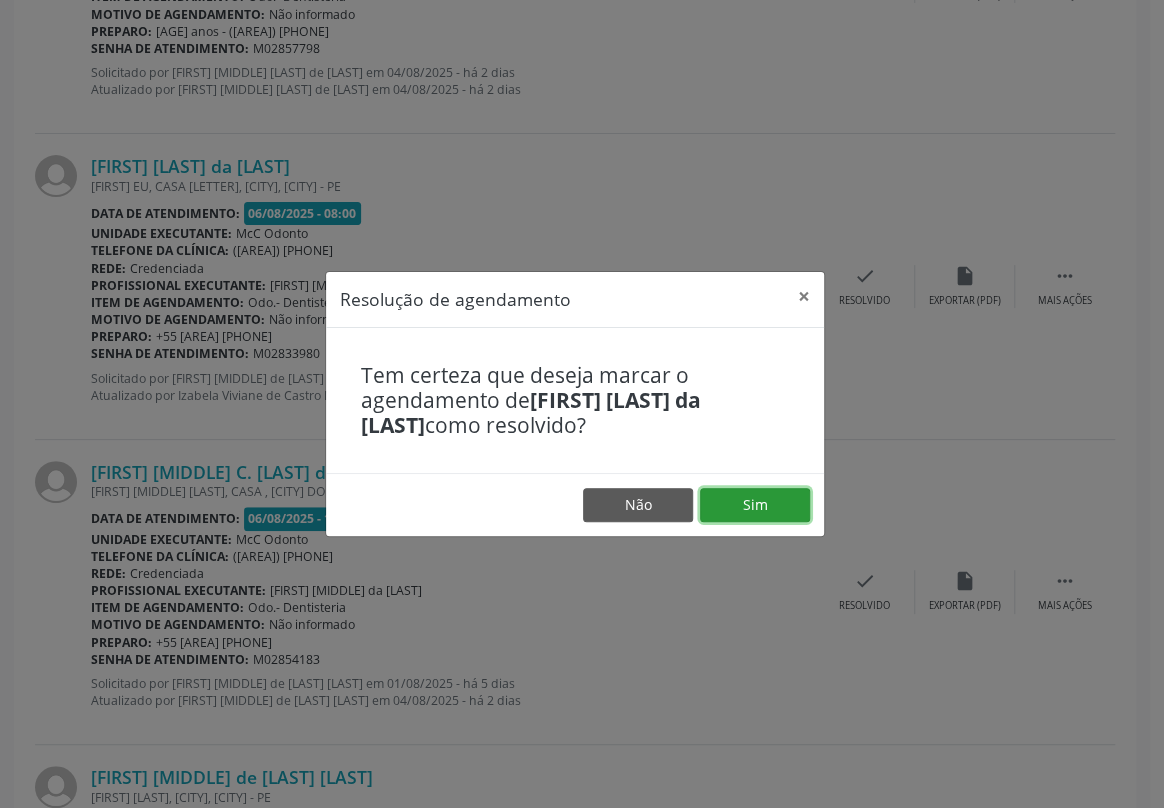 click on "Sim" at bounding box center [755, 505] 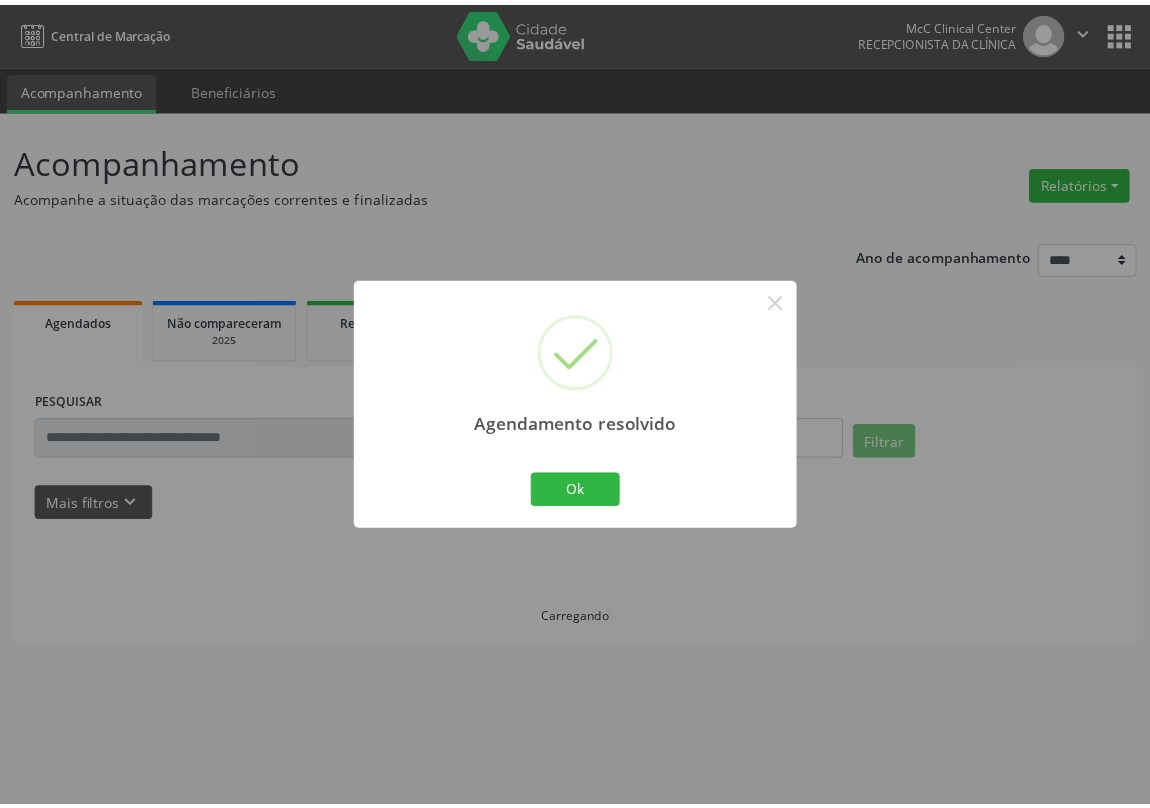 scroll, scrollTop: 0, scrollLeft: 0, axis: both 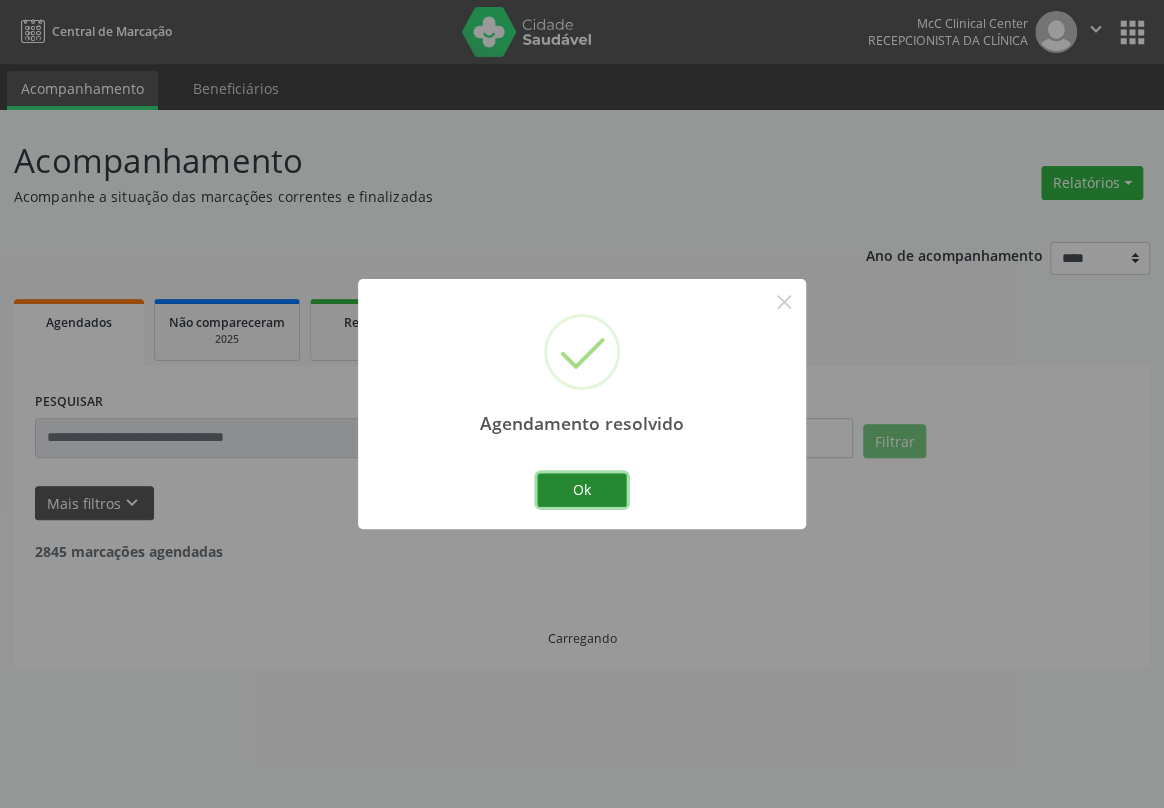 click on "Ok" at bounding box center [582, 490] 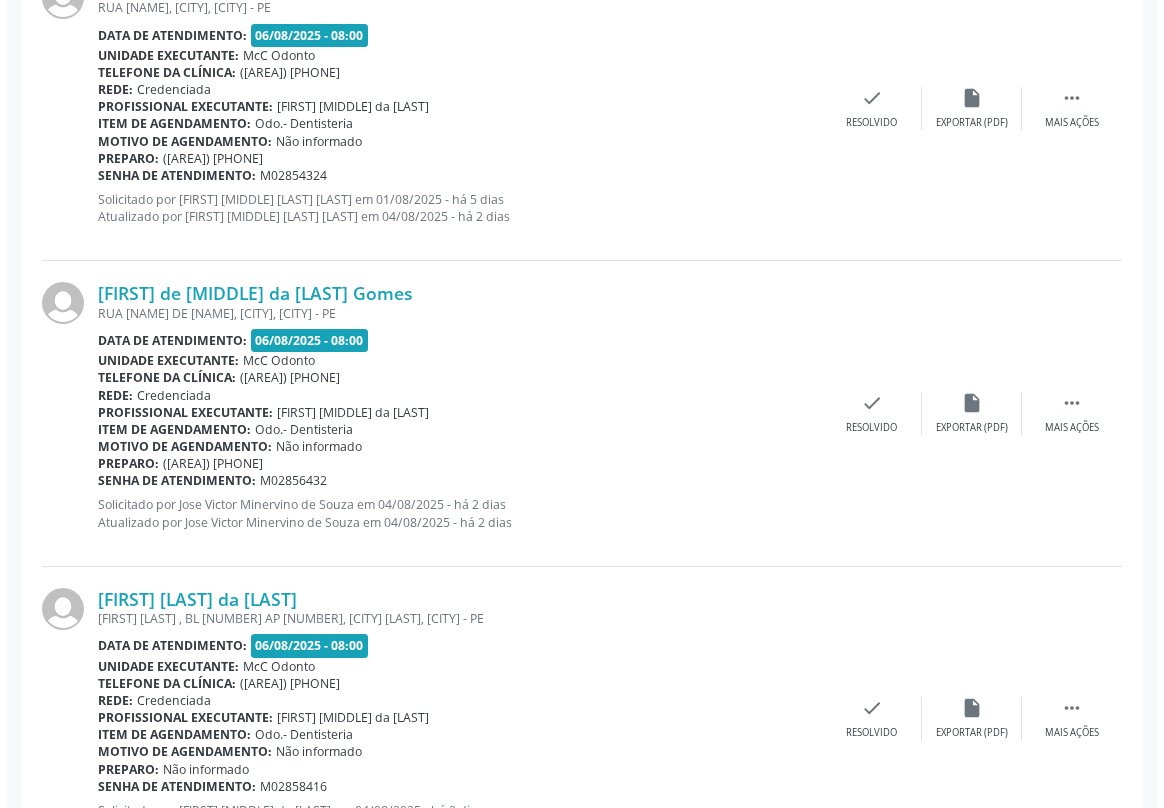 scroll, scrollTop: 1454, scrollLeft: 0, axis: vertical 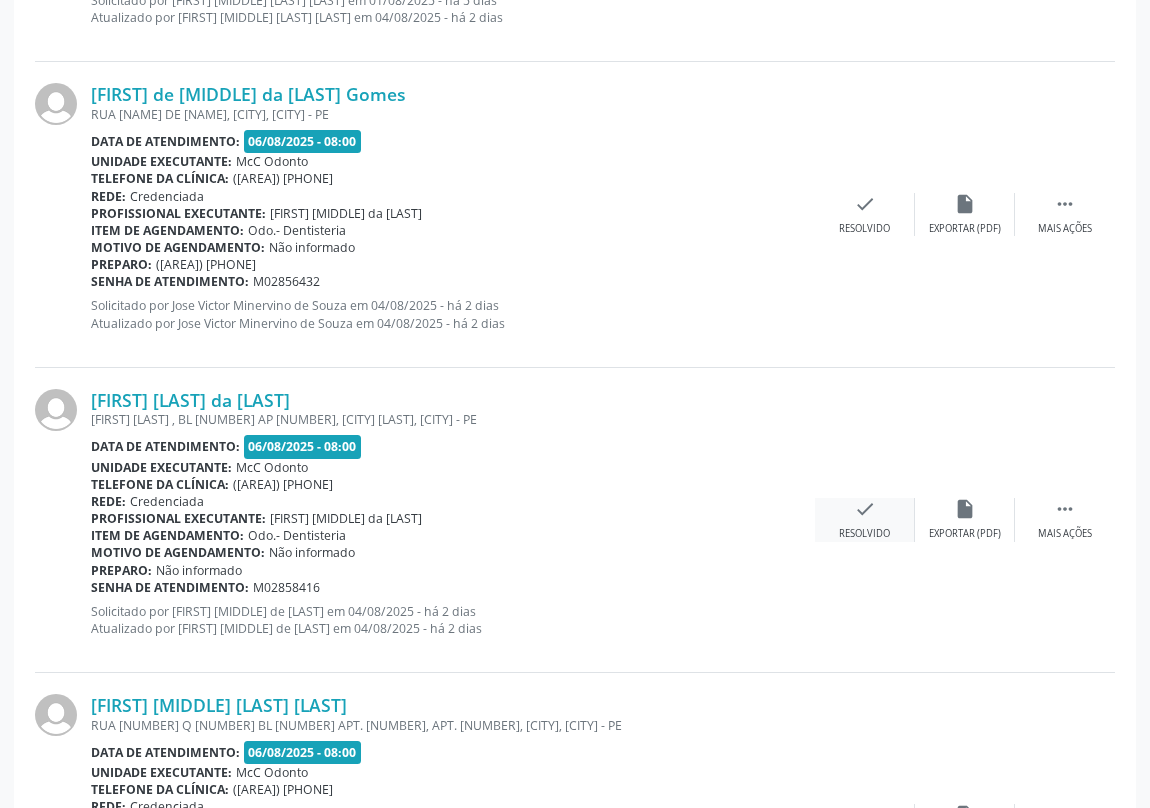 click on "check" at bounding box center (865, 509) 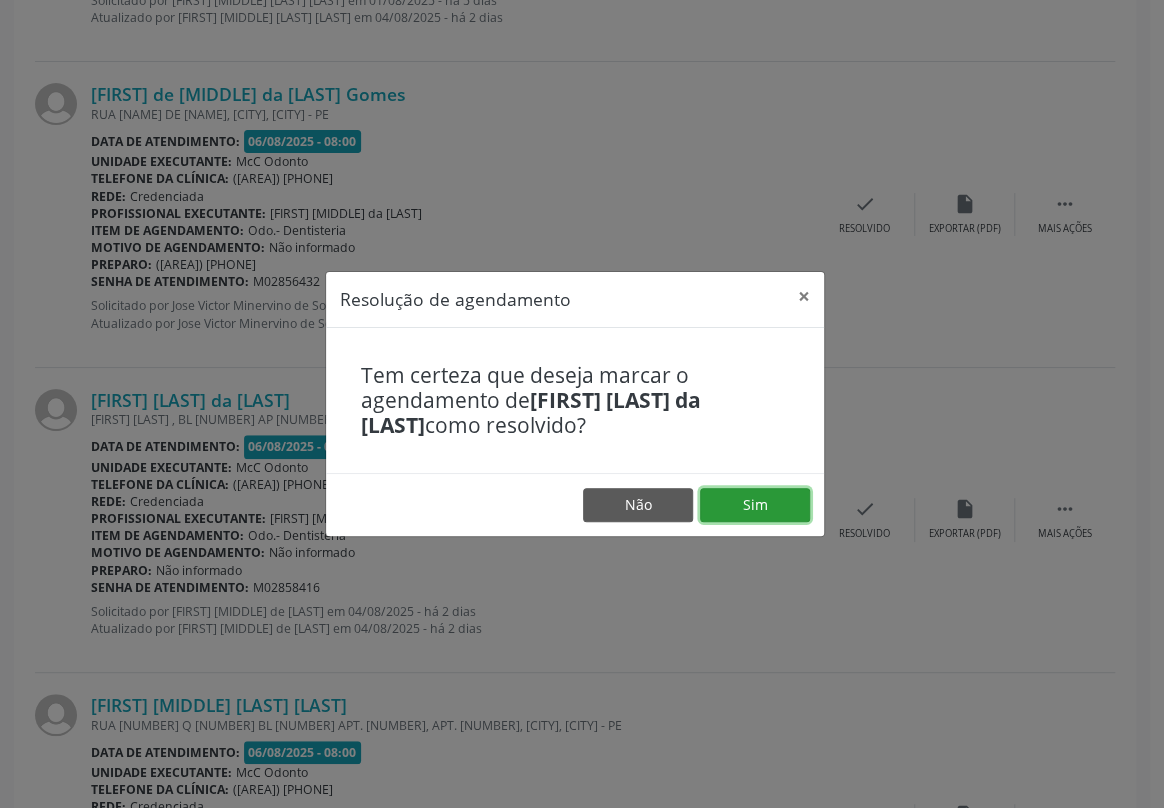 click on "Sim" at bounding box center [755, 505] 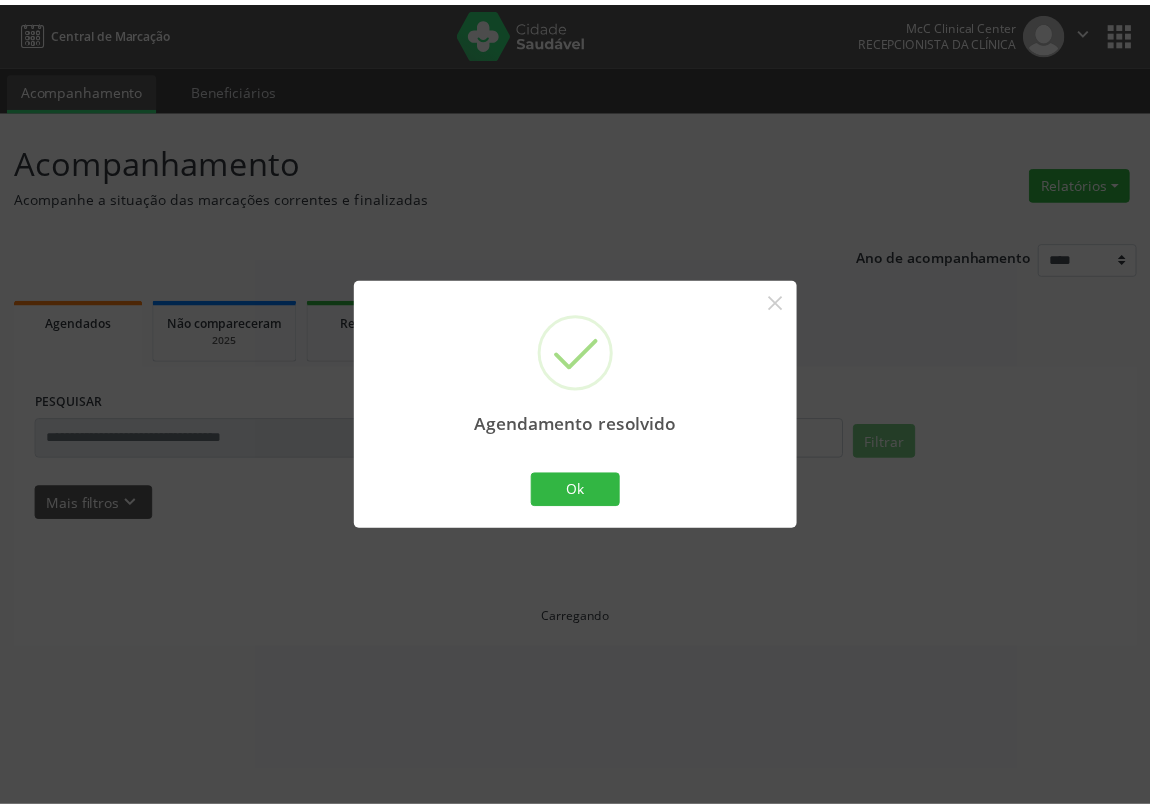 scroll, scrollTop: 0, scrollLeft: 0, axis: both 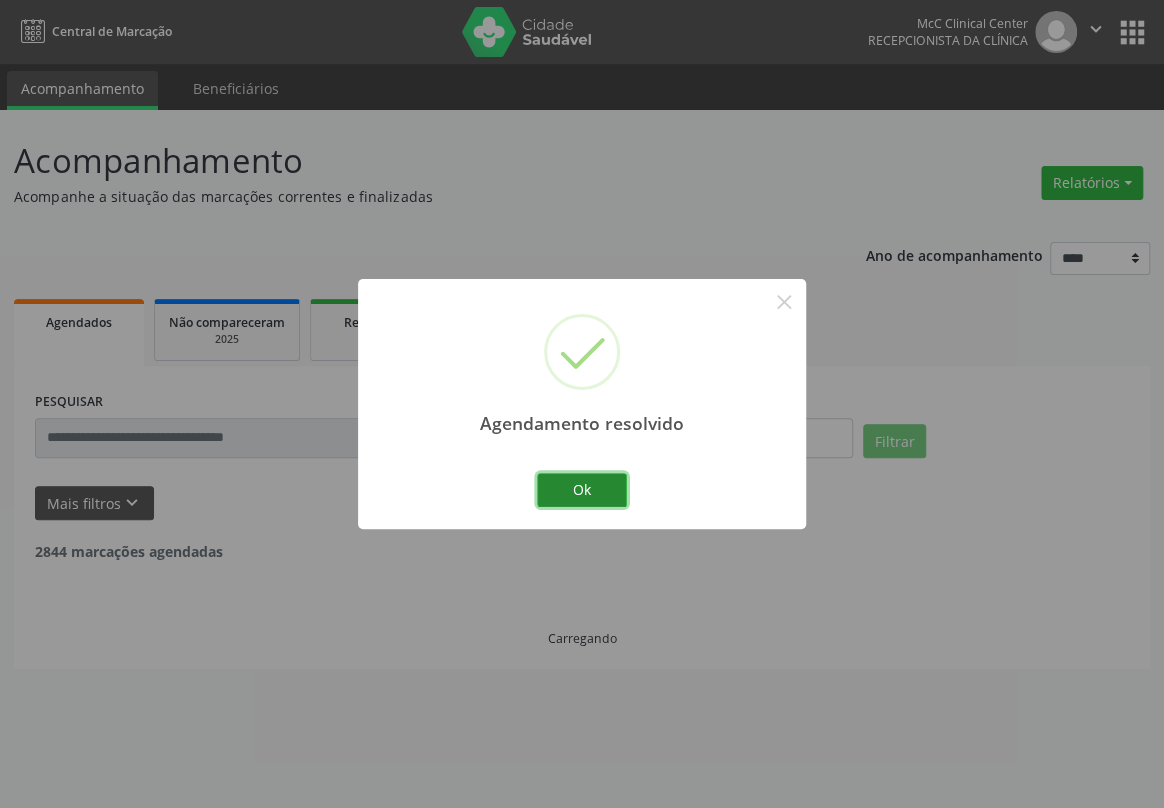 click on "Ok" at bounding box center (582, 490) 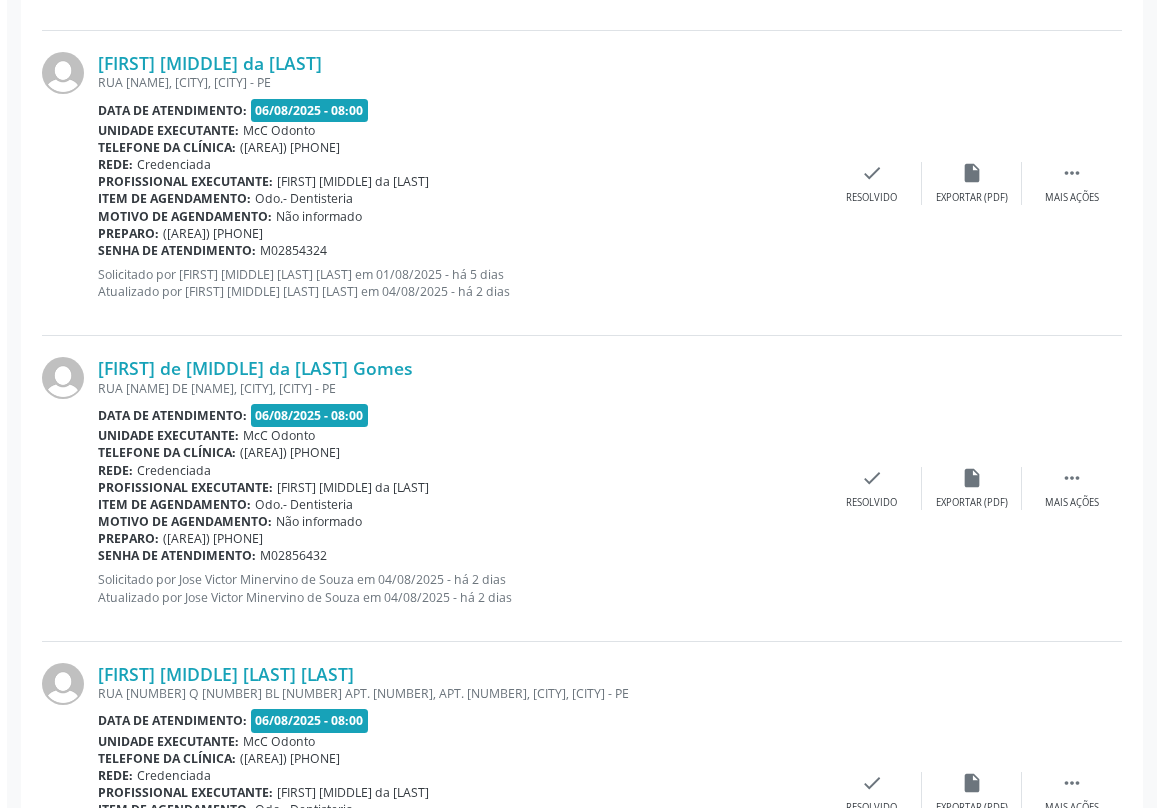 scroll, scrollTop: 1181, scrollLeft: 0, axis: vertical 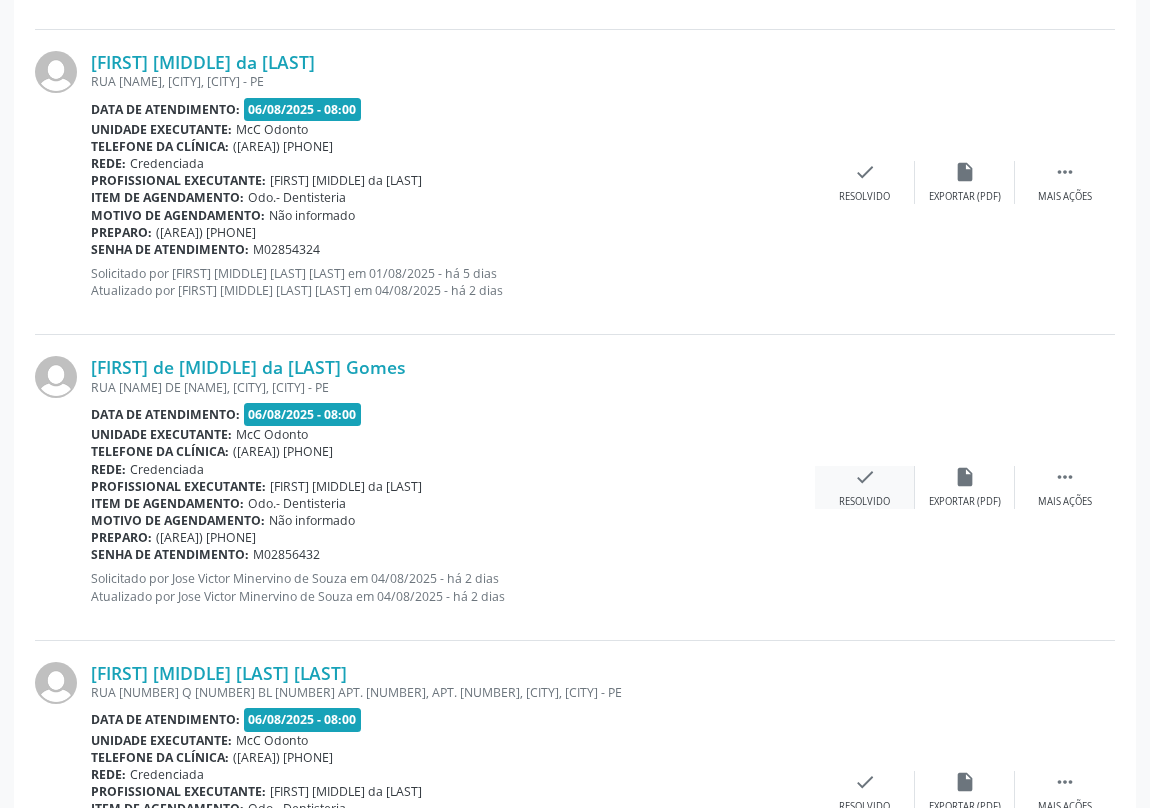 click on "check" at bounding box center [865, 477] 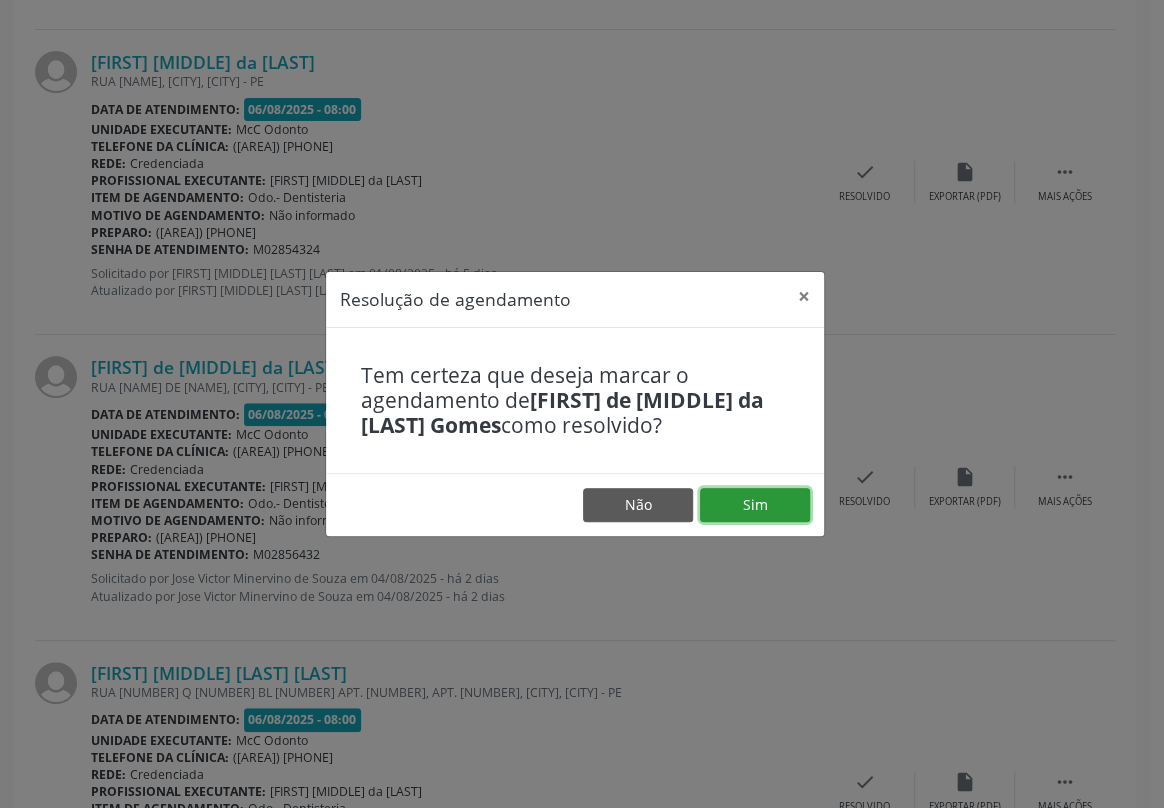 click on "Sim" at bounding box center (755, 505) 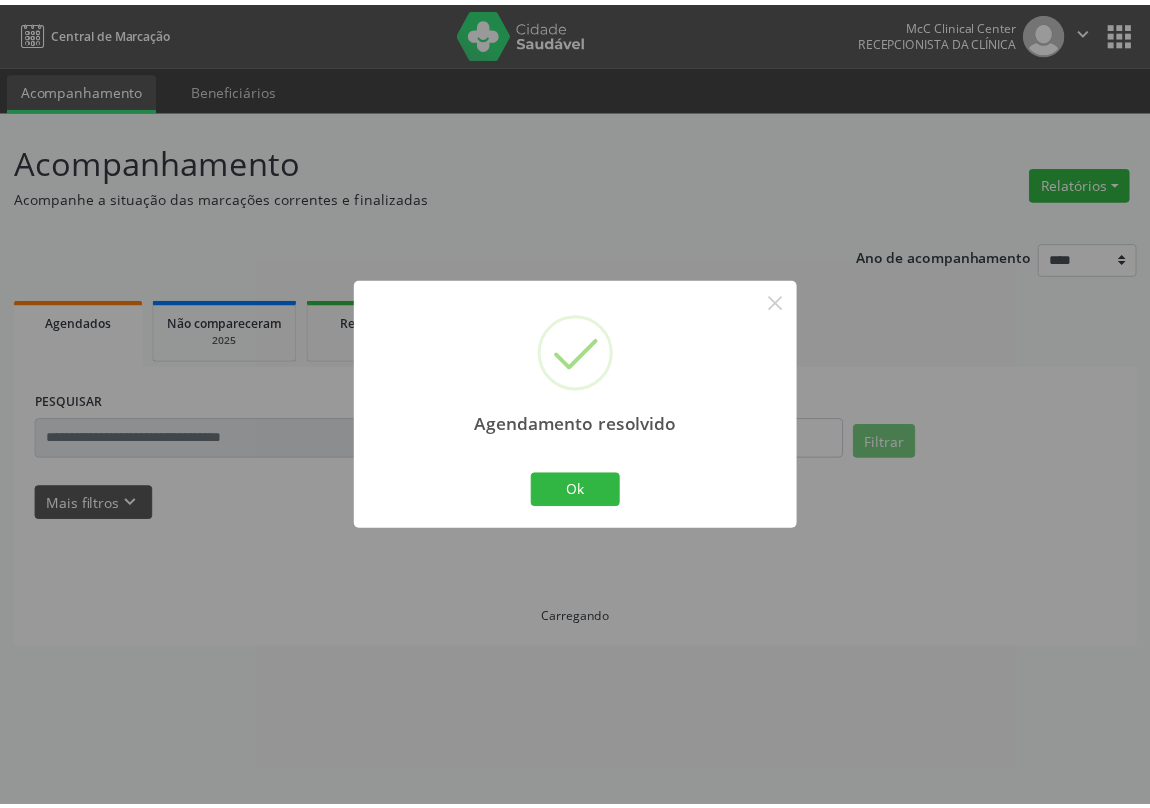 scroll, scrollTop: 0, scrollLeft: 0, axis: both 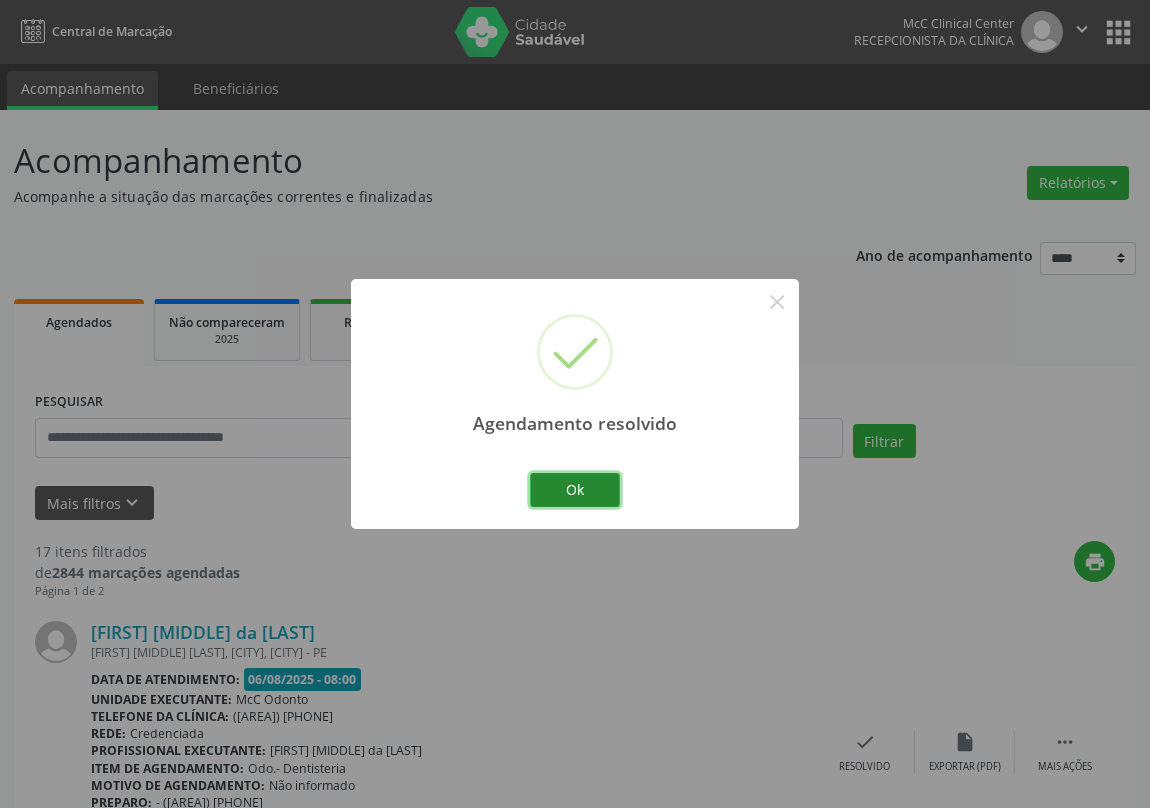 click on "Ok" at bounding box center [575, 490] 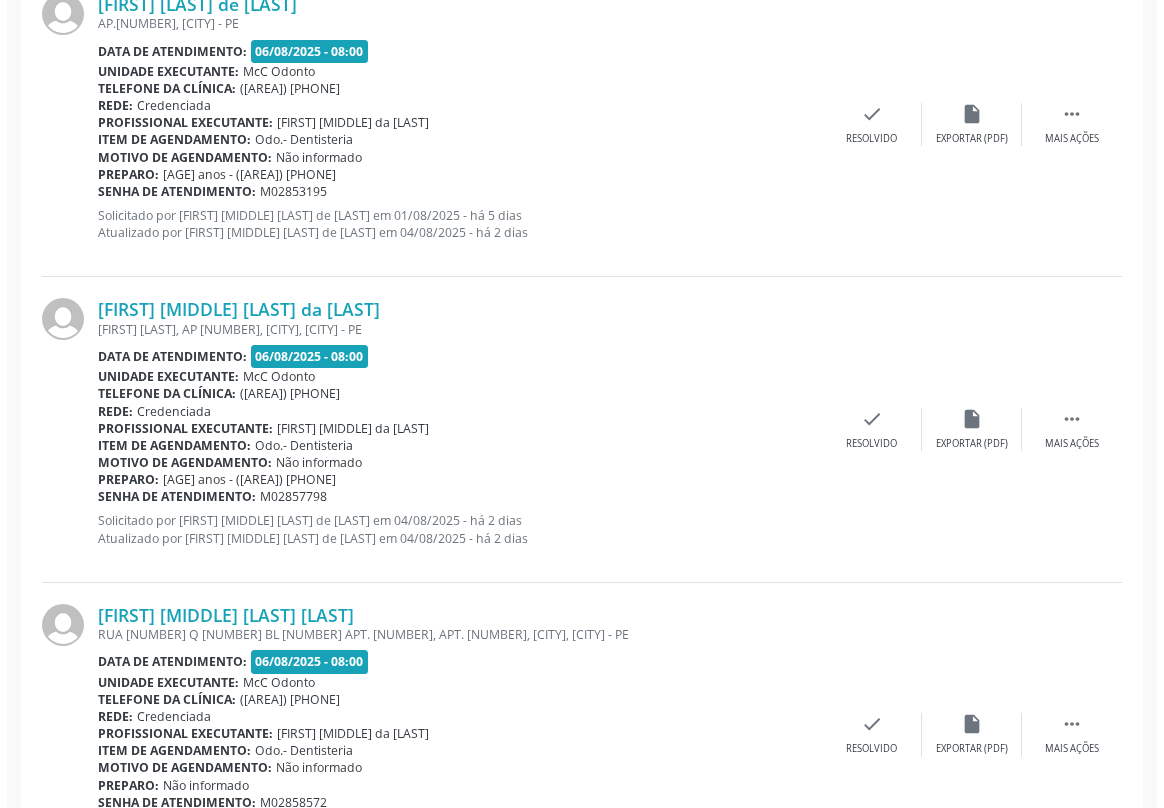 scroll, scrollTop: 1272, scrollLeft: 0, axis: vertical 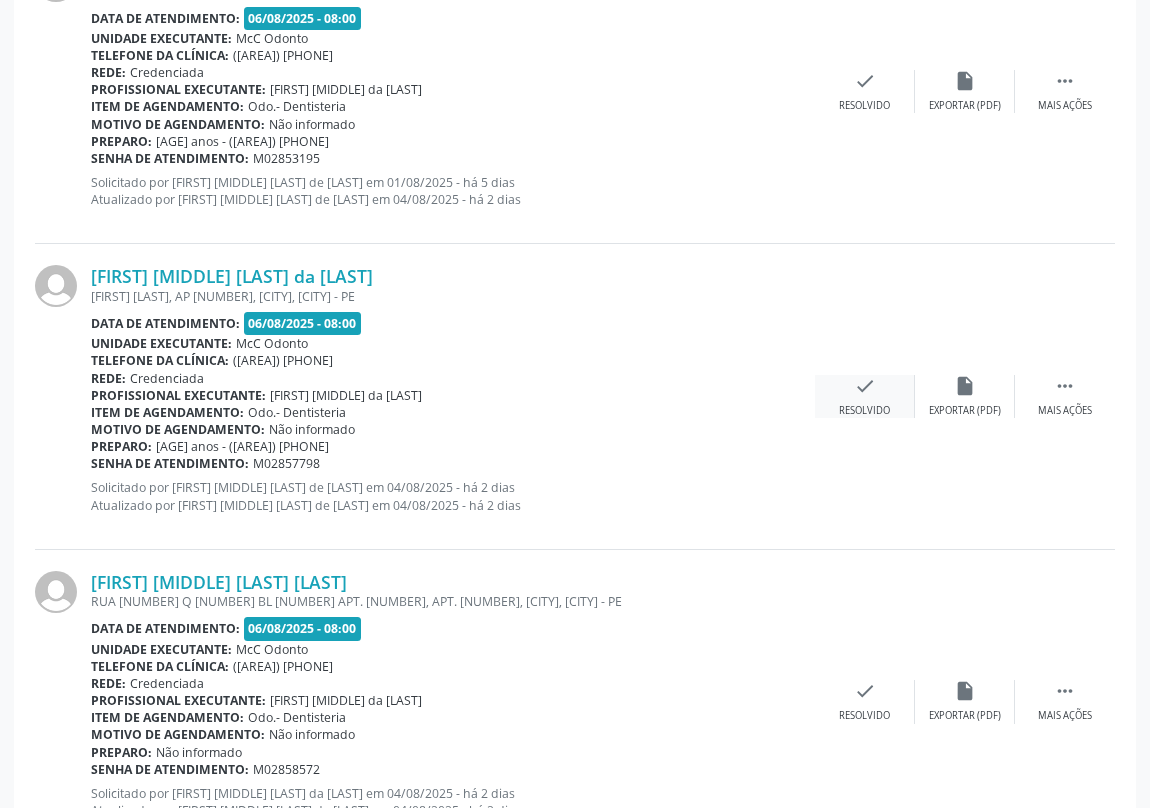 click on "check" at bounding box center (865, 386) 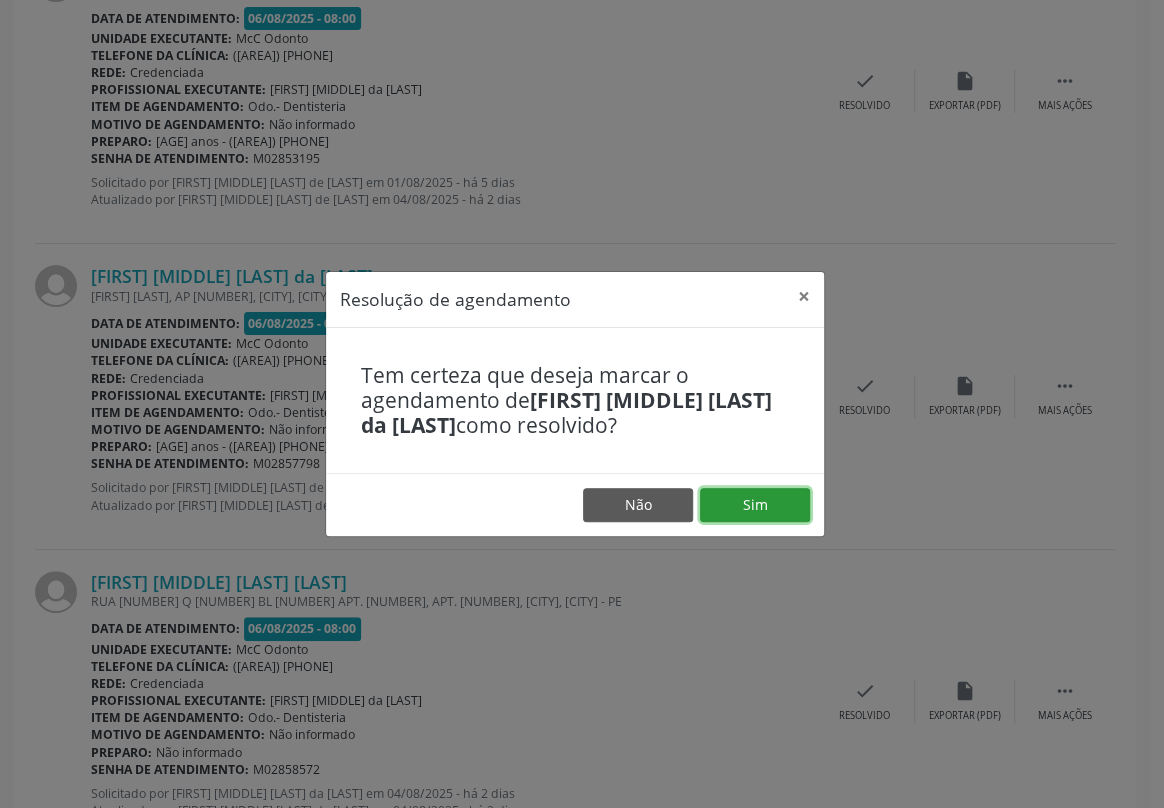 click on "Sim" at bounding box center (755, 505) 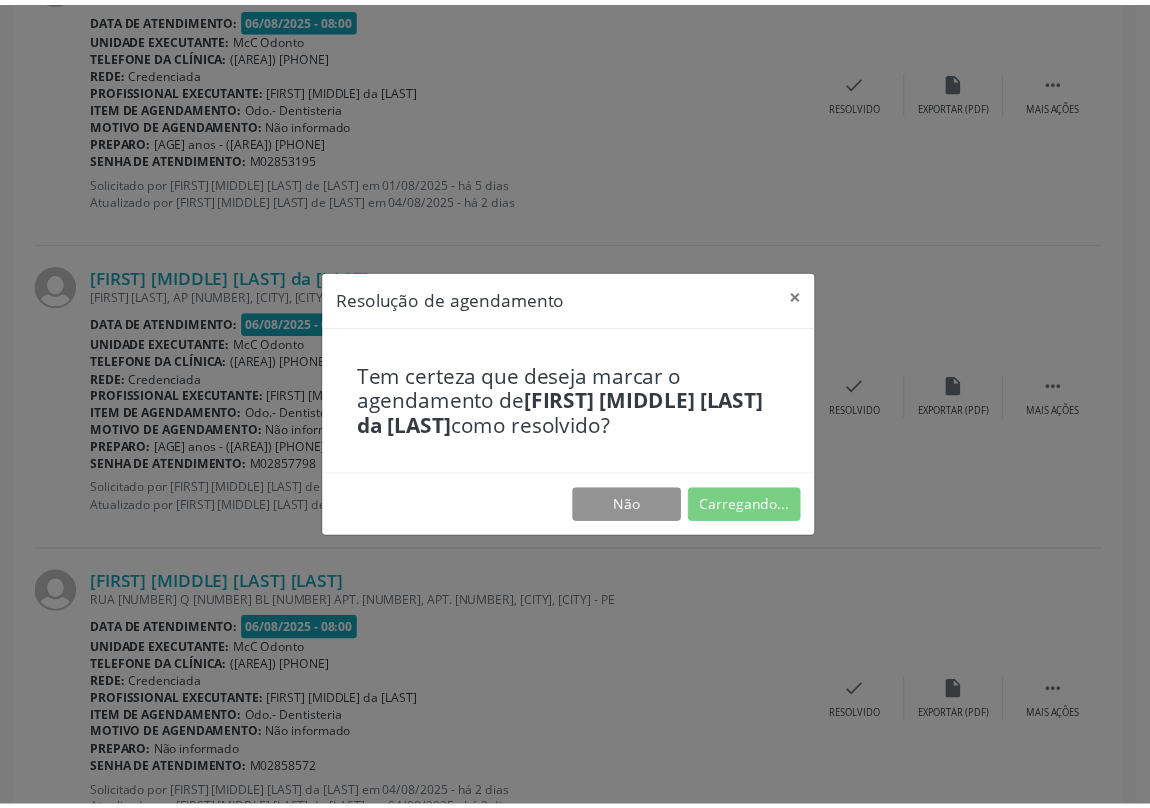 scroll, scrollTop: 0, scrollLeft: 0, axis: both 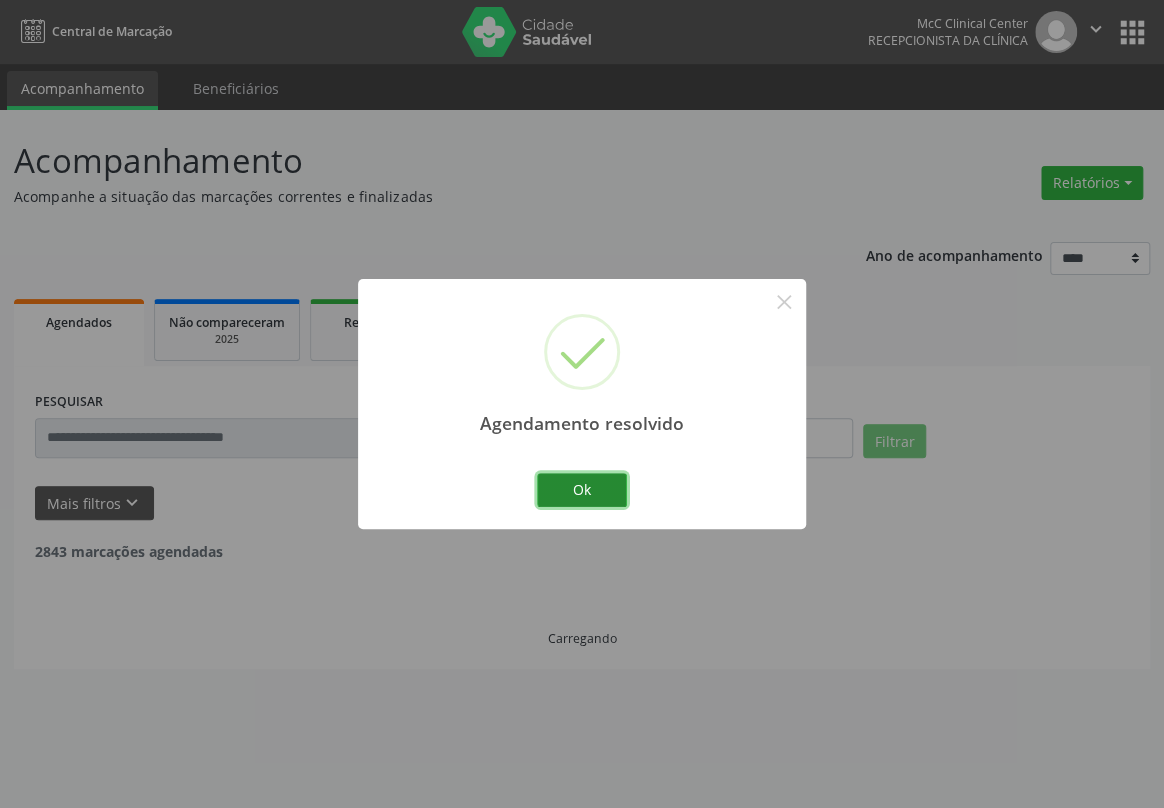click on "Ok" at bounding box center [582, 490] 